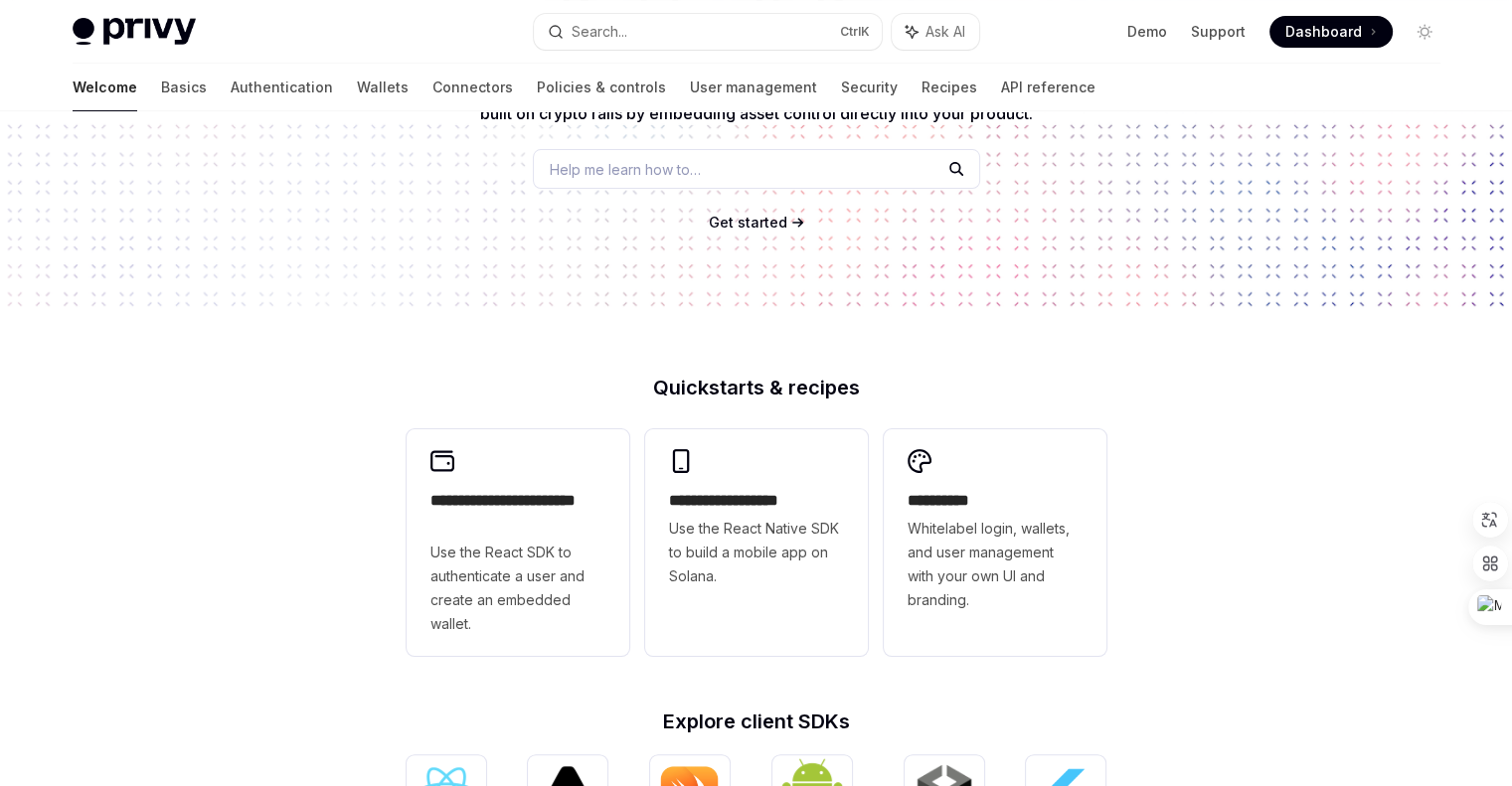 scroll, scrollTop: 245, scrollLeft: 0, axis: vertical 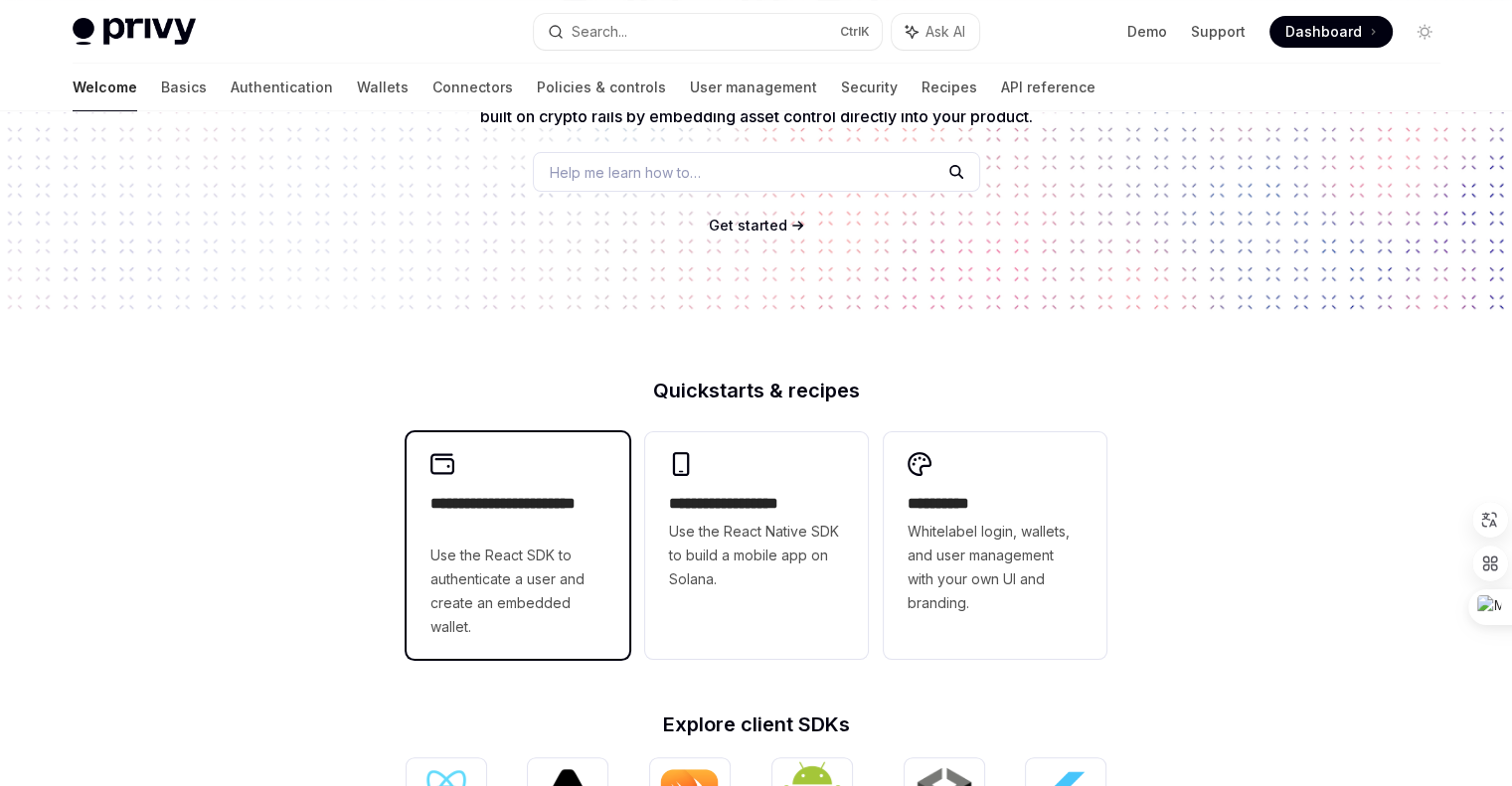 click on "**********" at bounding box center (518, 516) 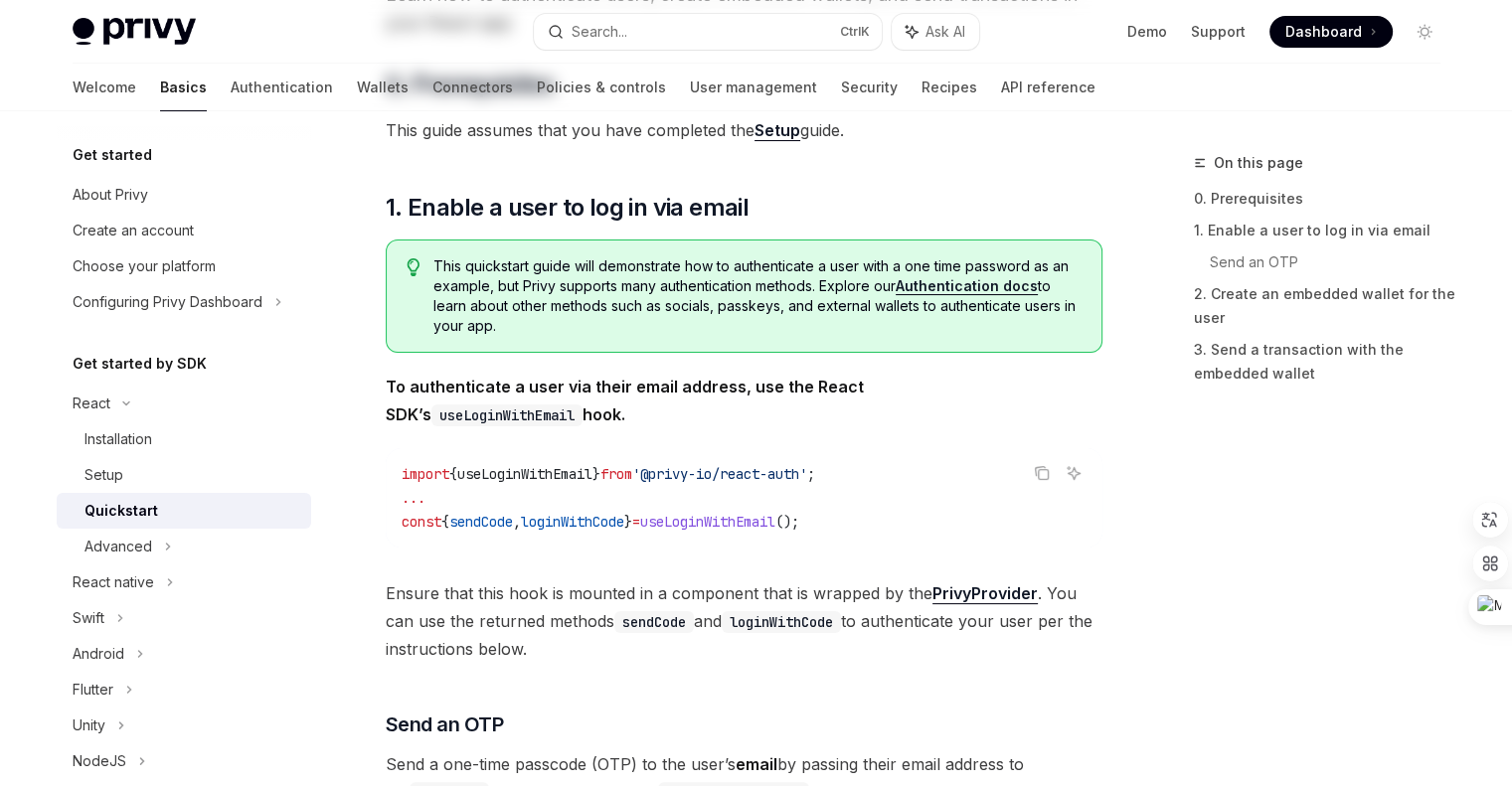 scroll, scrollTop: 0, scrollLeft: 0, axis: both 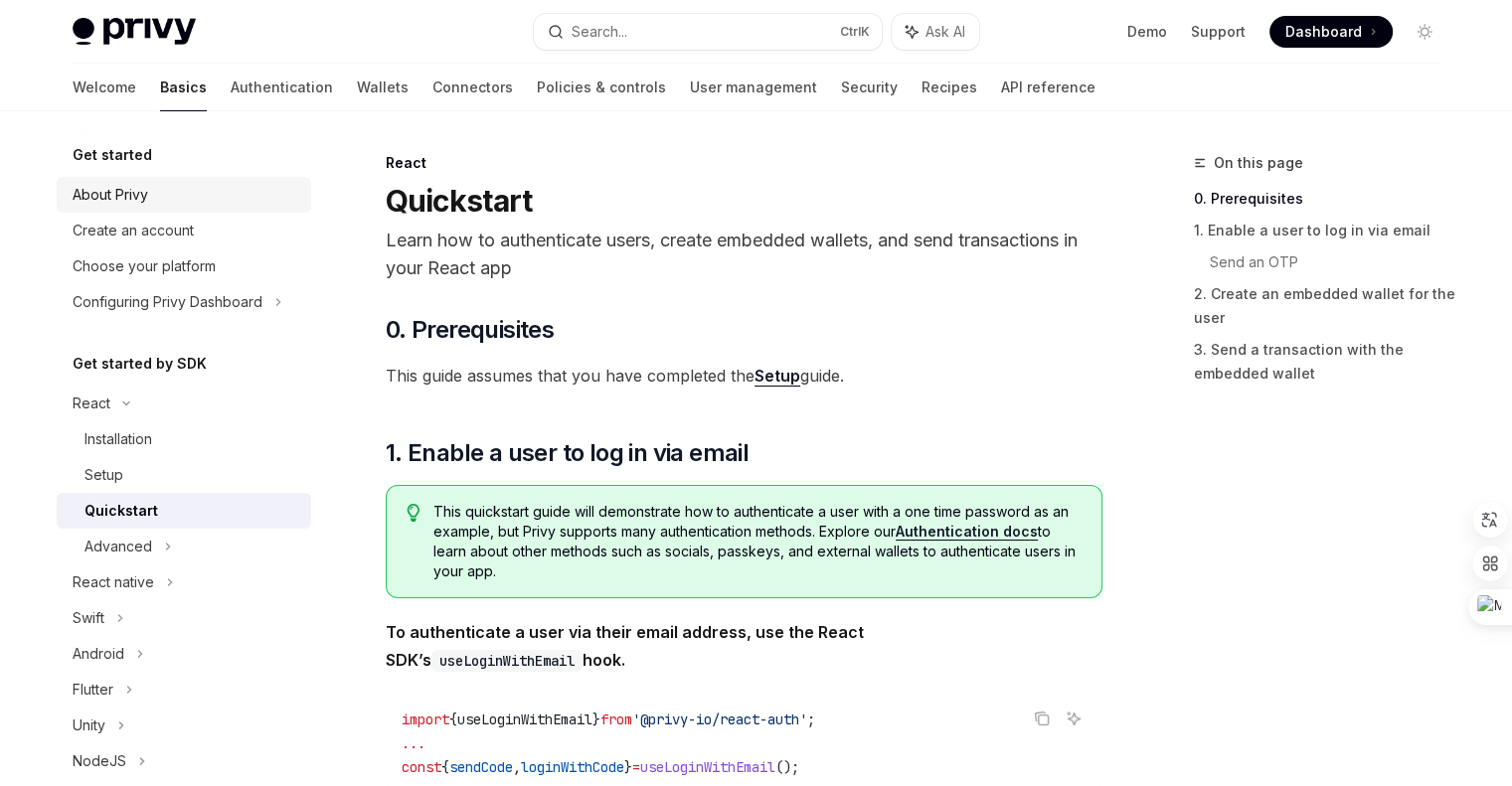 click on "About Privy" at bounding box center (110, 195) 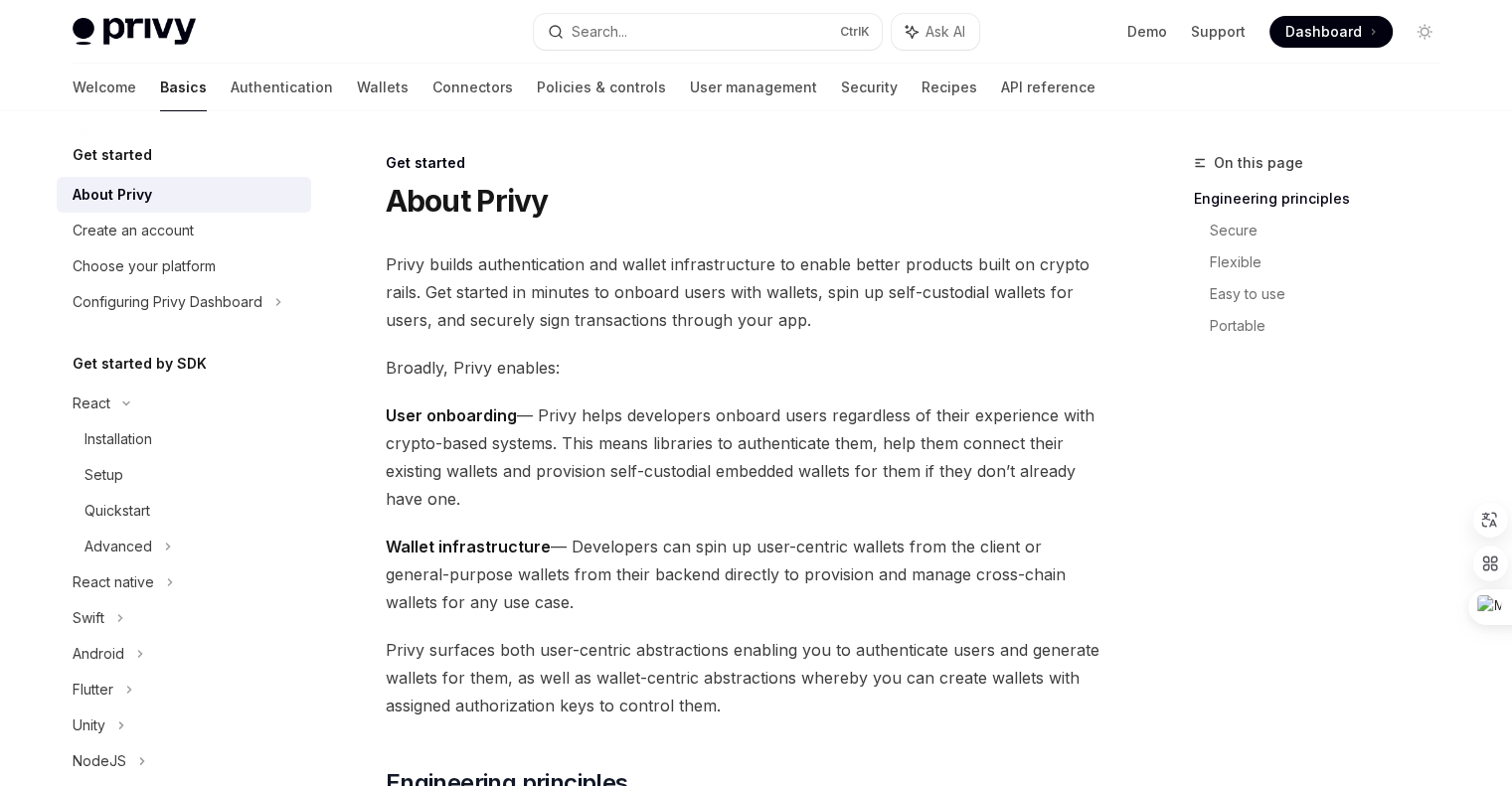 click on "Privy builds authentication and wallet infrastructure to enable better products built on
crypto rails. Get started in minutes to onboard users with wallets, spin up self-custodial wallets for users,
and securely sign transactions through your app." at bounding box center [744, 292] 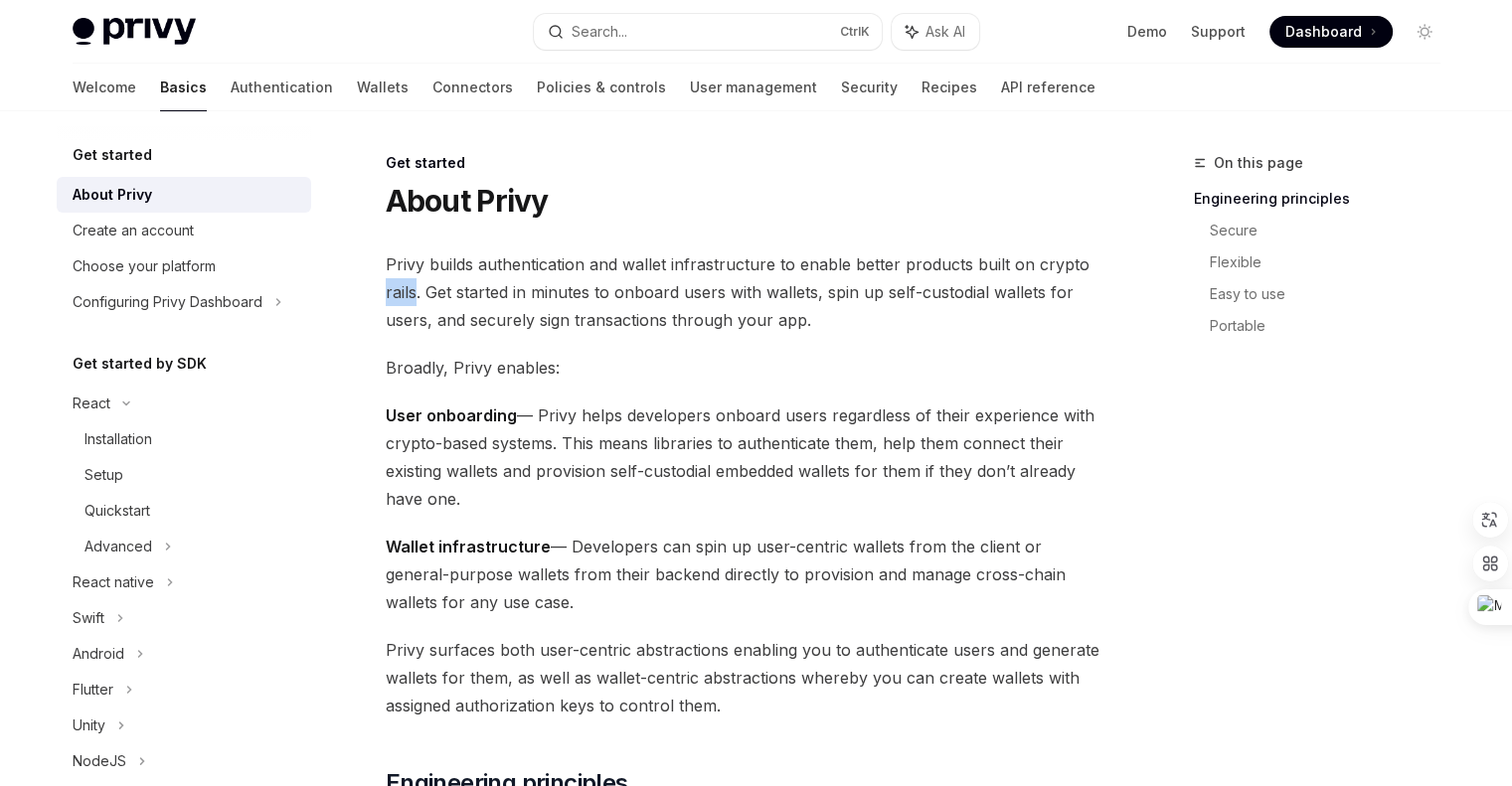 click on "Privy builds authentication and wallet infrastructure to enable better products built on
crypto rails. Get started in minutes to onboard users with wallets, spin up self-custodial wallets for users,
and securely sign transactions through your app." at bounding box center (744, 292) 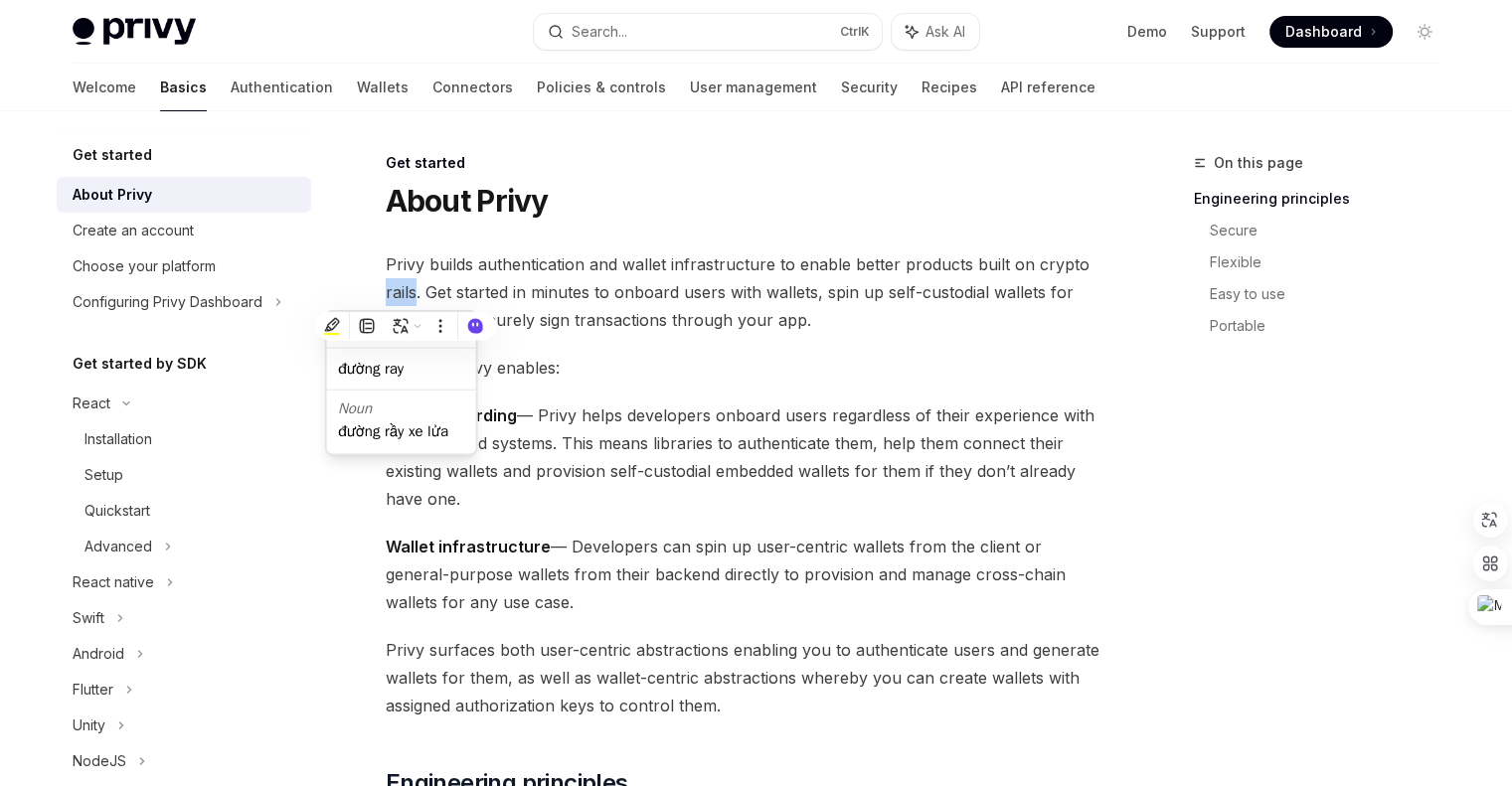 click on "Privy builds authentication and wallet infrastructure to enable better products built on
crypto rails. Get started in minutes to onboard users with wallets, spin up self-custodial wallets for users,
and securely sign transactions through your app." at bounding box center (744, 292) 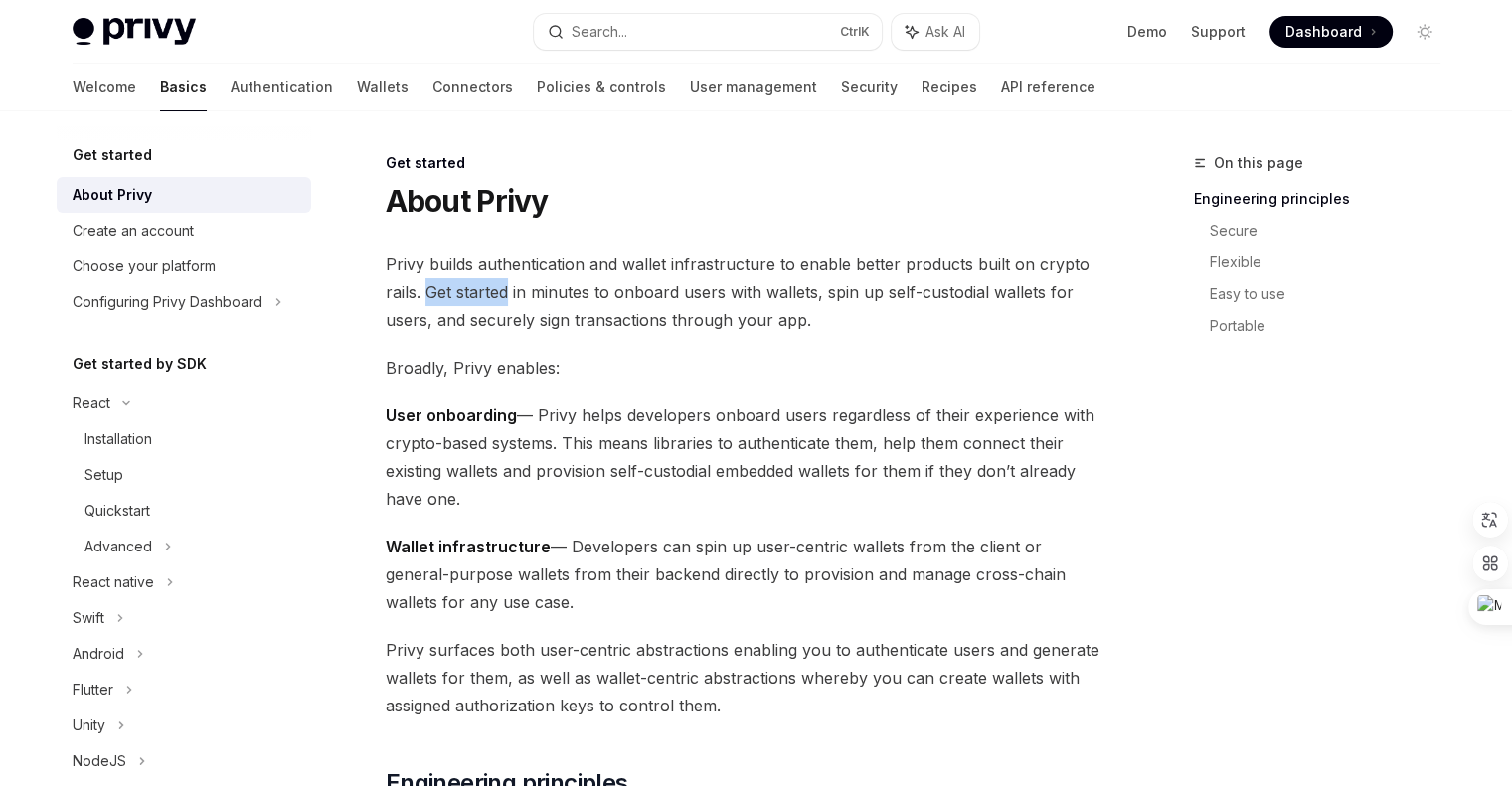 drag, startPoint x: 425, startPoint y: 289, endPoint x: 505, endPoint y: 289, distance: 80 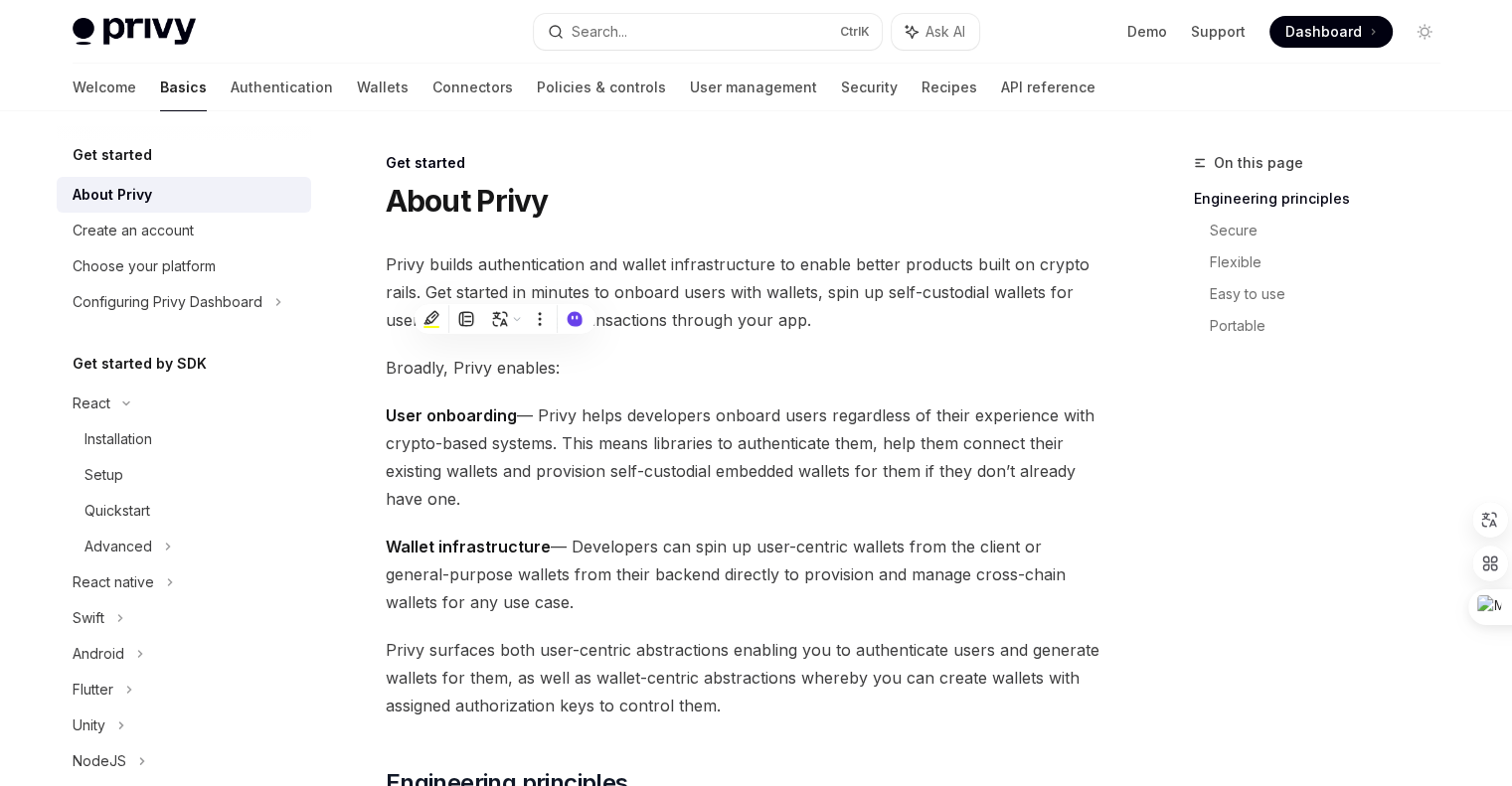 click on "Privy builds authentication and wallet infrastructure to enable better products built on
crypto rails. Get started in minutes to onboard users with wallets, spin up self-custodial wallets for users,
and securely sign transactions through your app." at bounding box center [744, 292] 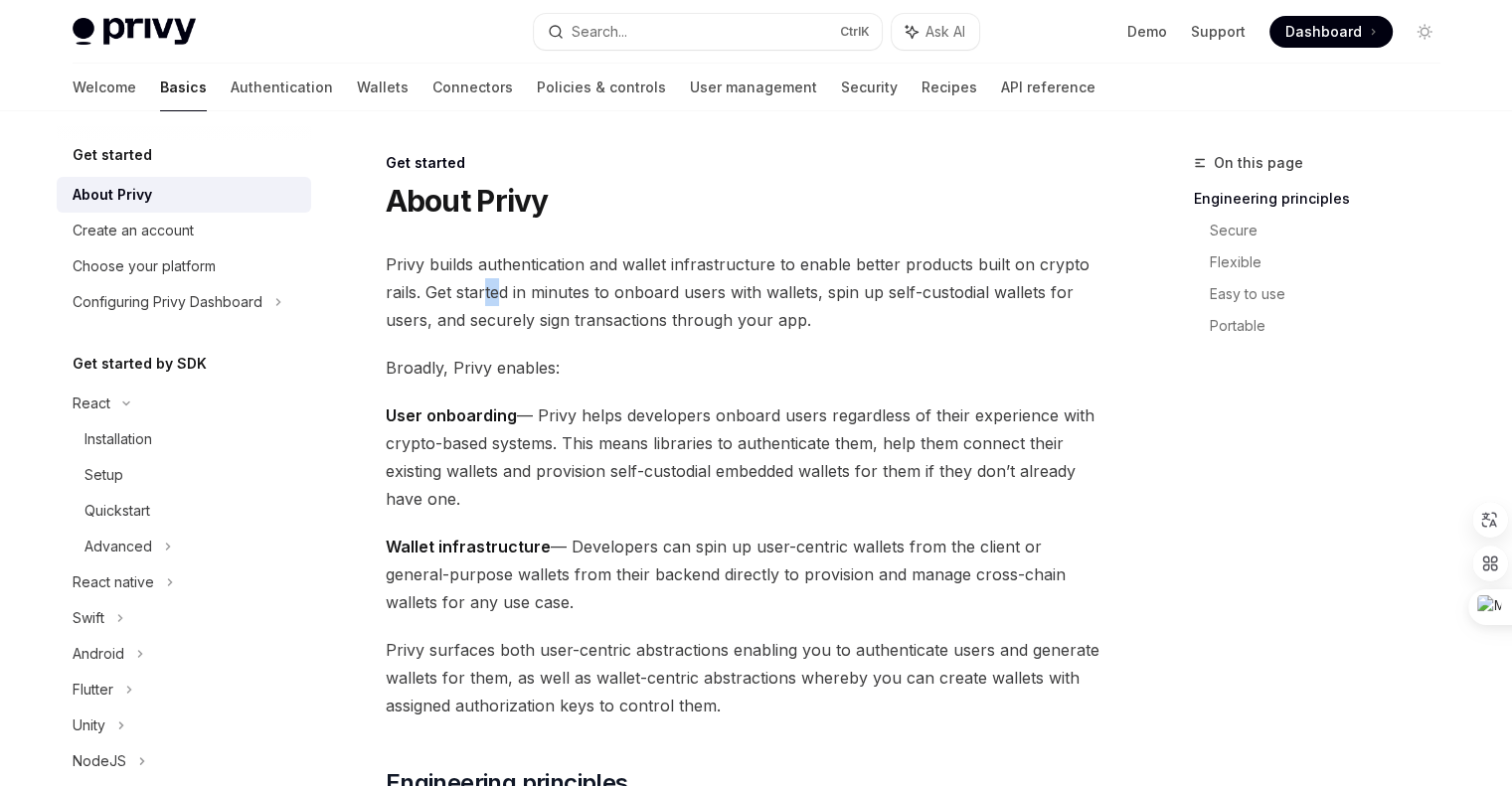 drag, startPoint x: 483, startPoint y: 287, endPoint x: 510, endPoint y: 287, distance: 27 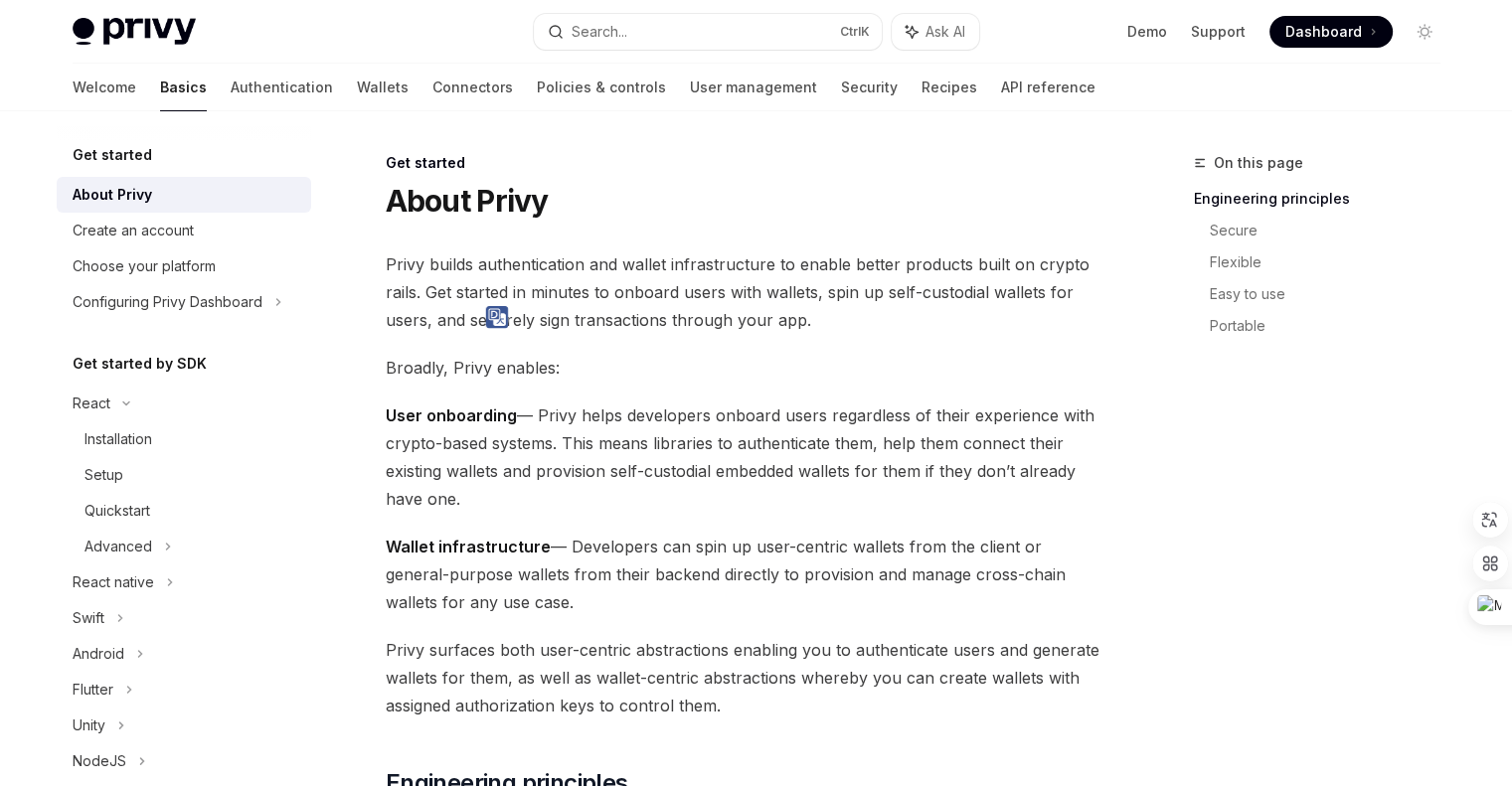 drag, startPoint x: 559, startPoint y: 284, endPoint x: 630, endPoint y: 284, distance: 71 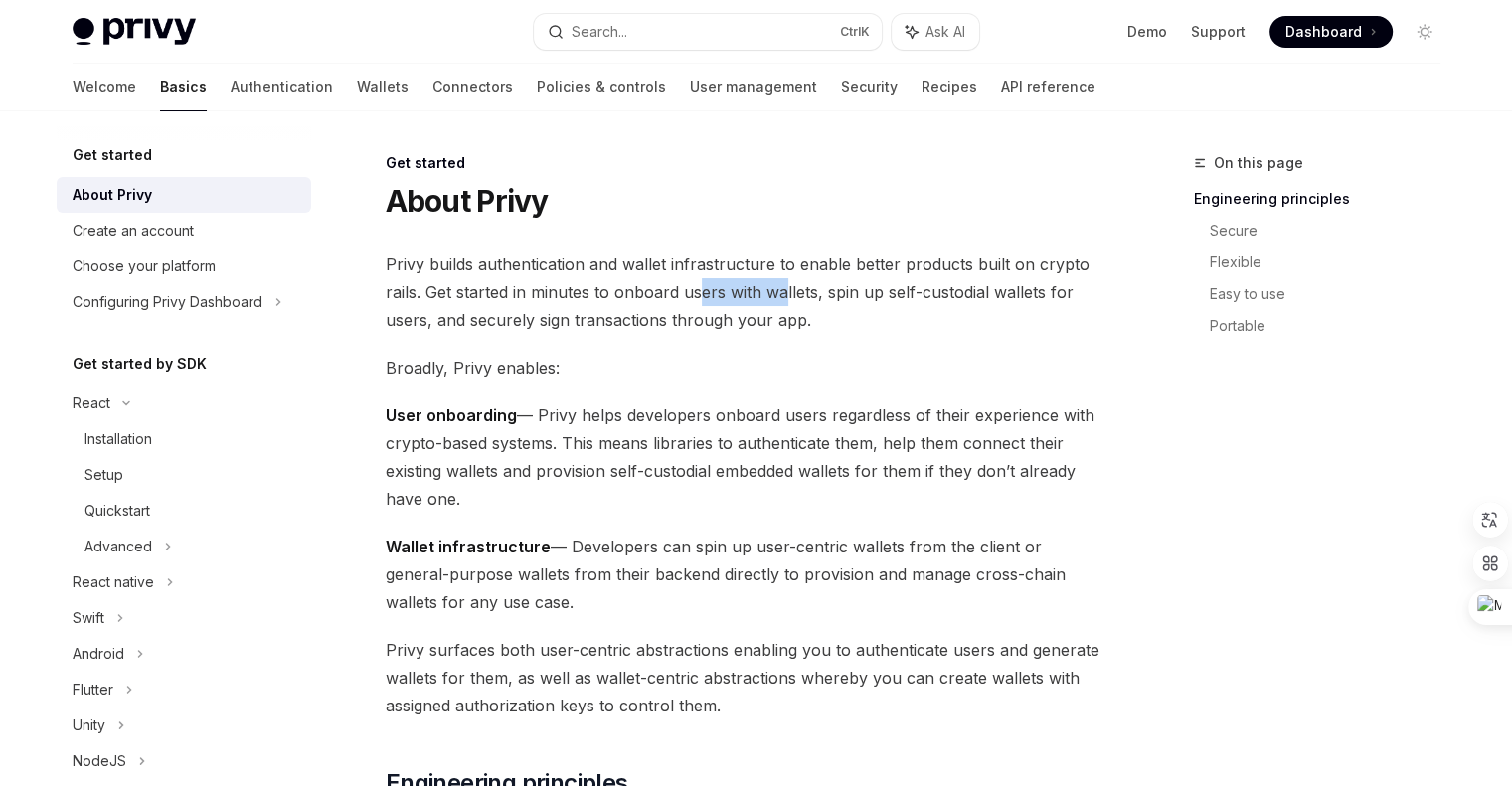 drag, startPoint x: 784, startPoint y: 286, endPoint x: 864, endPoint y: 285, distance: 80.00625 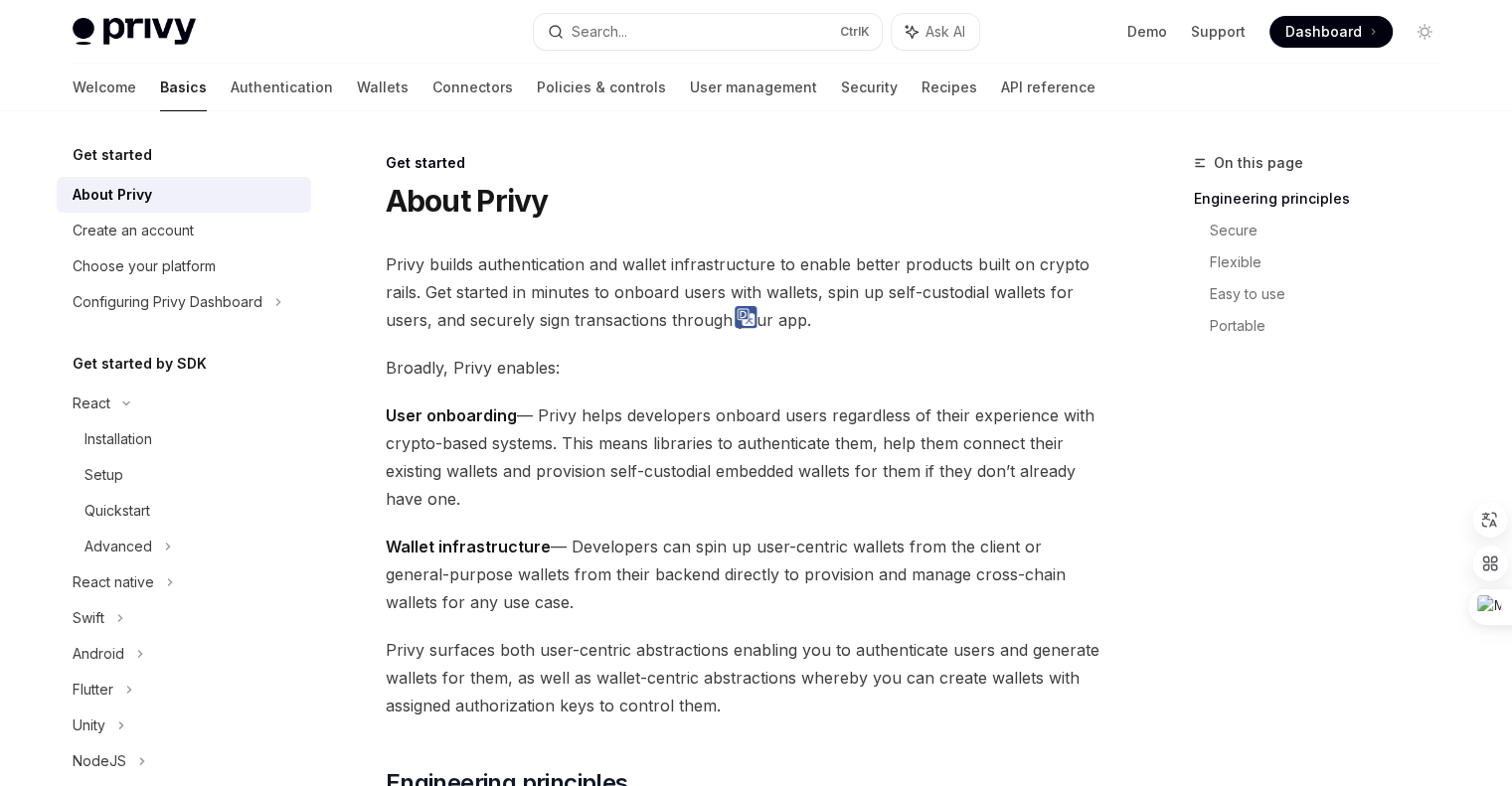 click on "Privy builds authentication and wallet infrastructure to enable better products built on
crypto rails. Get started in minutes to onboard users with wallets, spin up self-custodial wallets for users,
and securely sign transactions through your app." at bounding box center [744, 292] 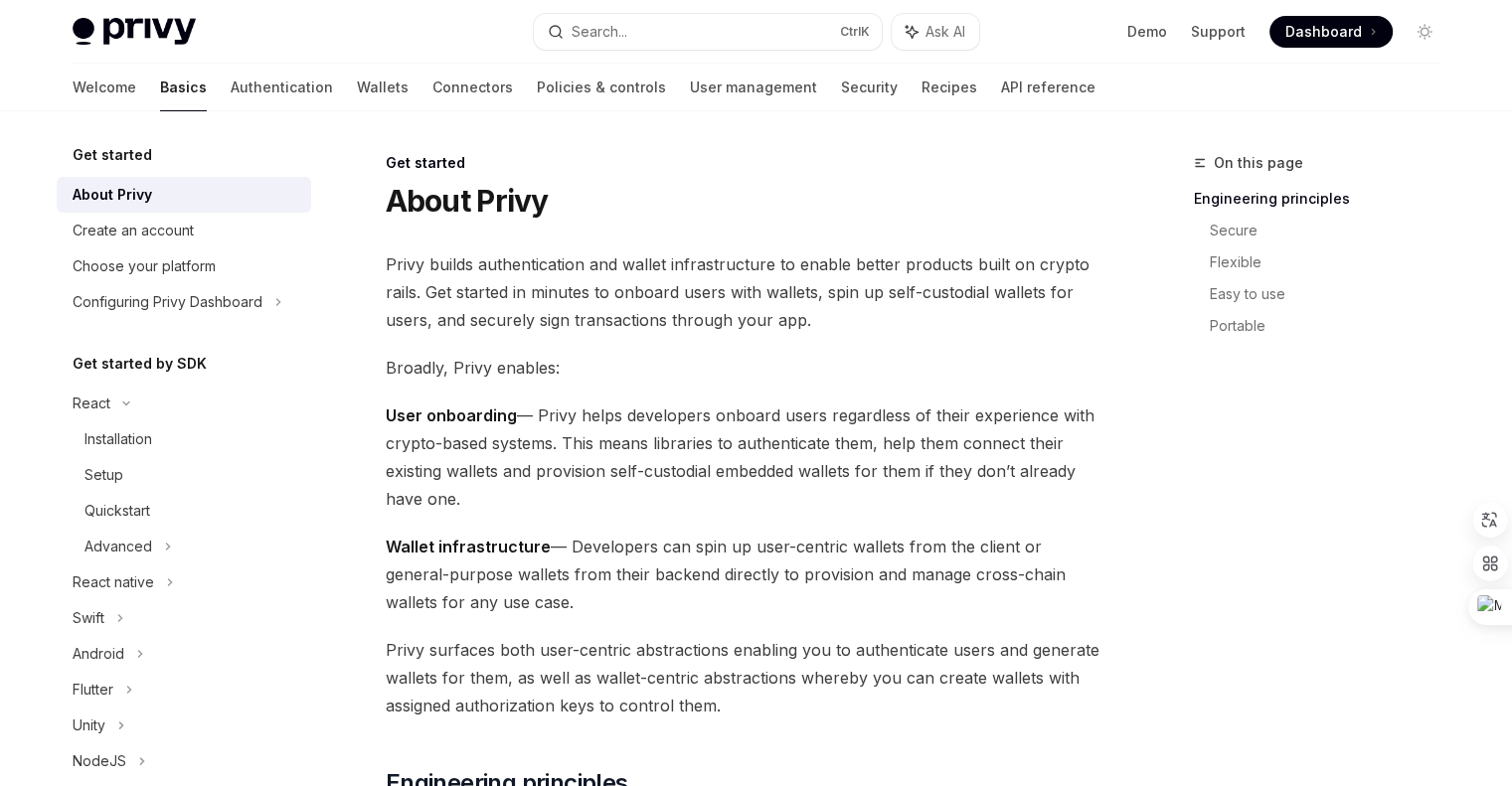 click on "Privy builds authentication and wallet infrastructure to enable better products built on
crypto rails. Get started in minutes to onboard users with wallets, spin up self-custodial wallets for users,
and securely sign transactions through your app." at bounding box center [744, 292] 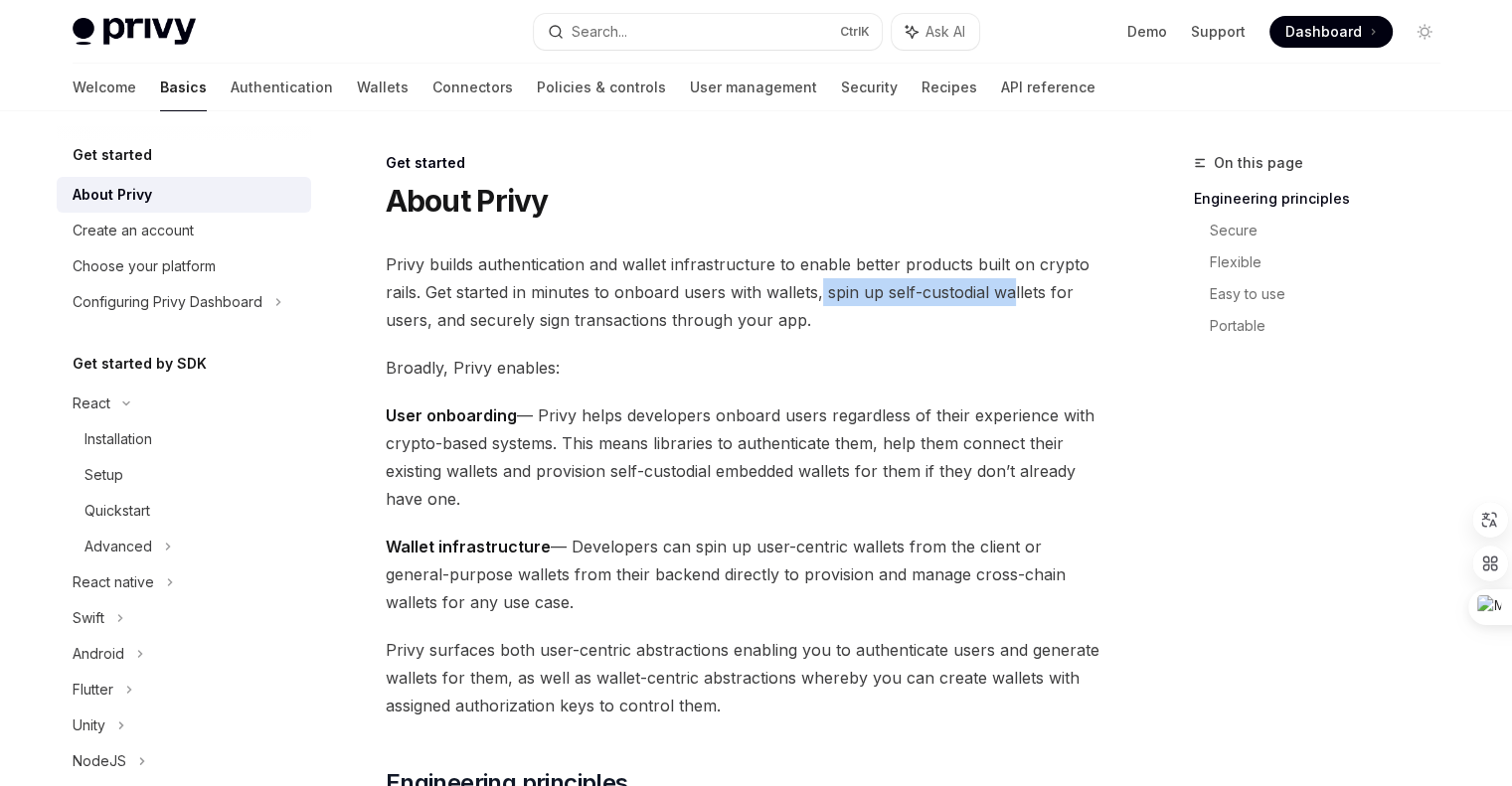 drag, startPoint x: 819, startPoint y: 293, endPoint x: 1010, endPoint y: 293, distance: 191 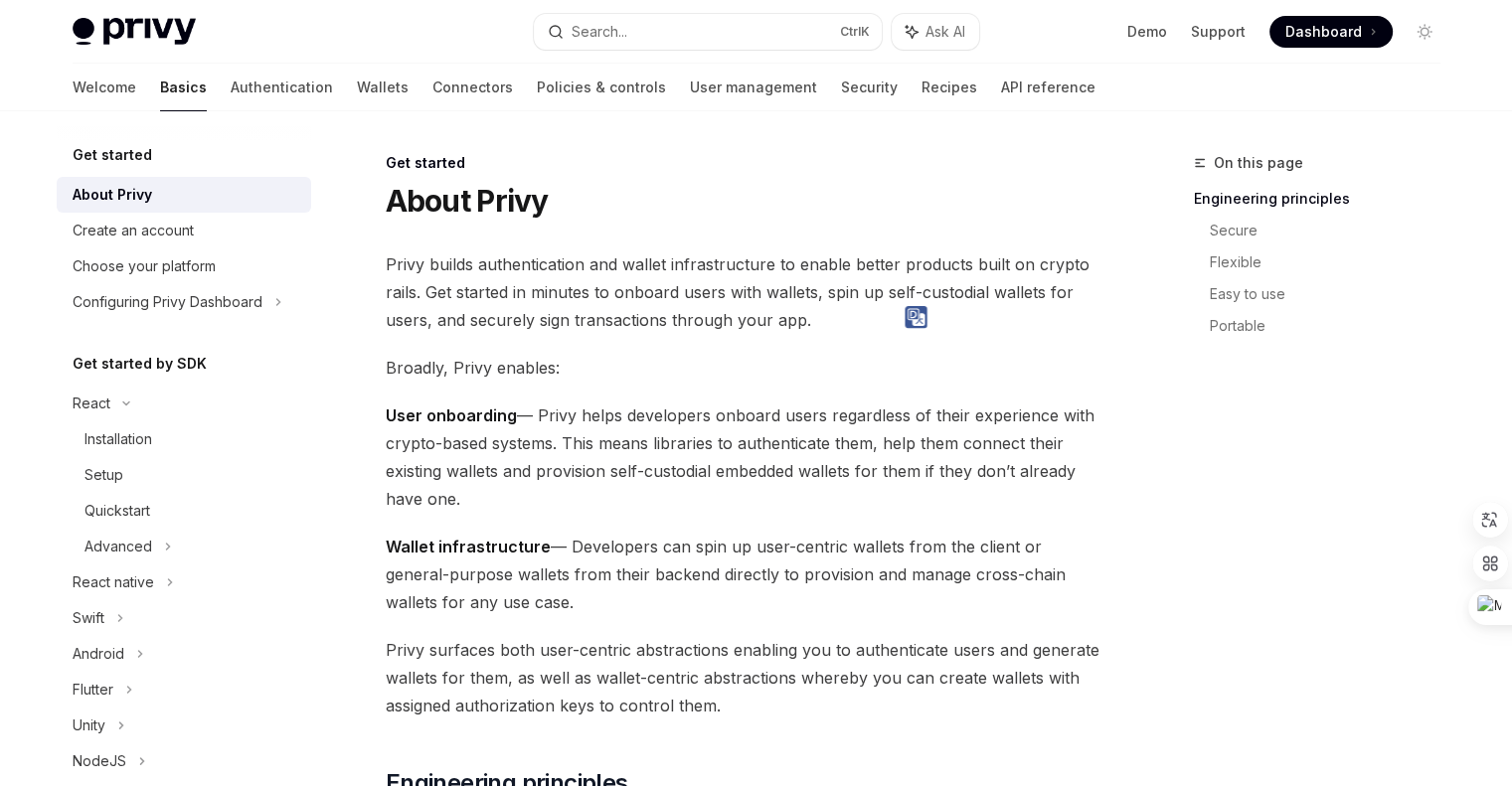 click on "Privy builds authentication and wallet infrastructure to enable better products built on
crypto rails. Get started in minutes to onboard users with wallets, spin up self-custodial wallets for users,
and securely sign transactions through your app." at bounding box center [744, 292] 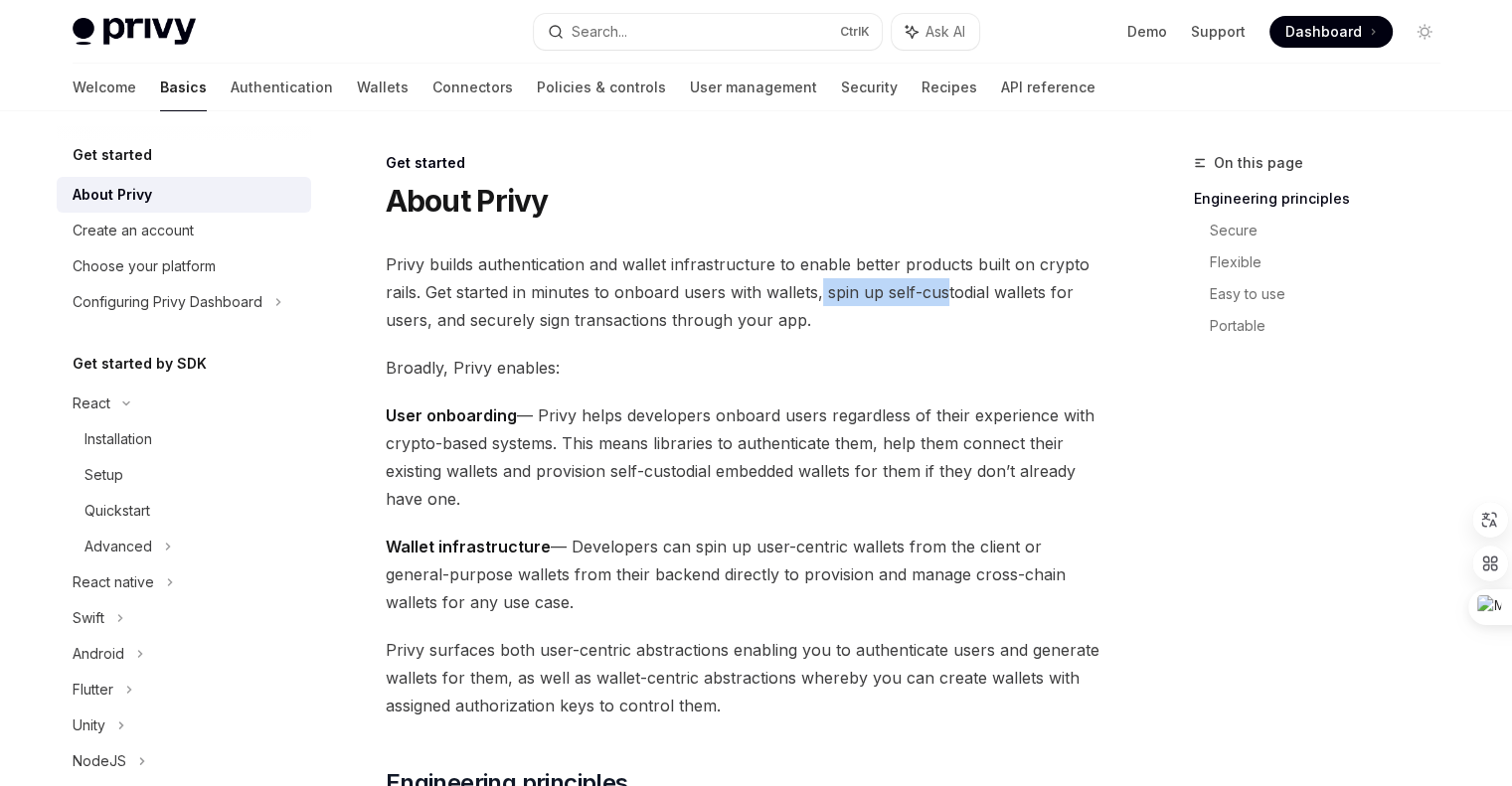 drag, startPoint x: 821, startPoint y: 294, endPoint x: 941, endPoint y: 292, distance: 120.016666 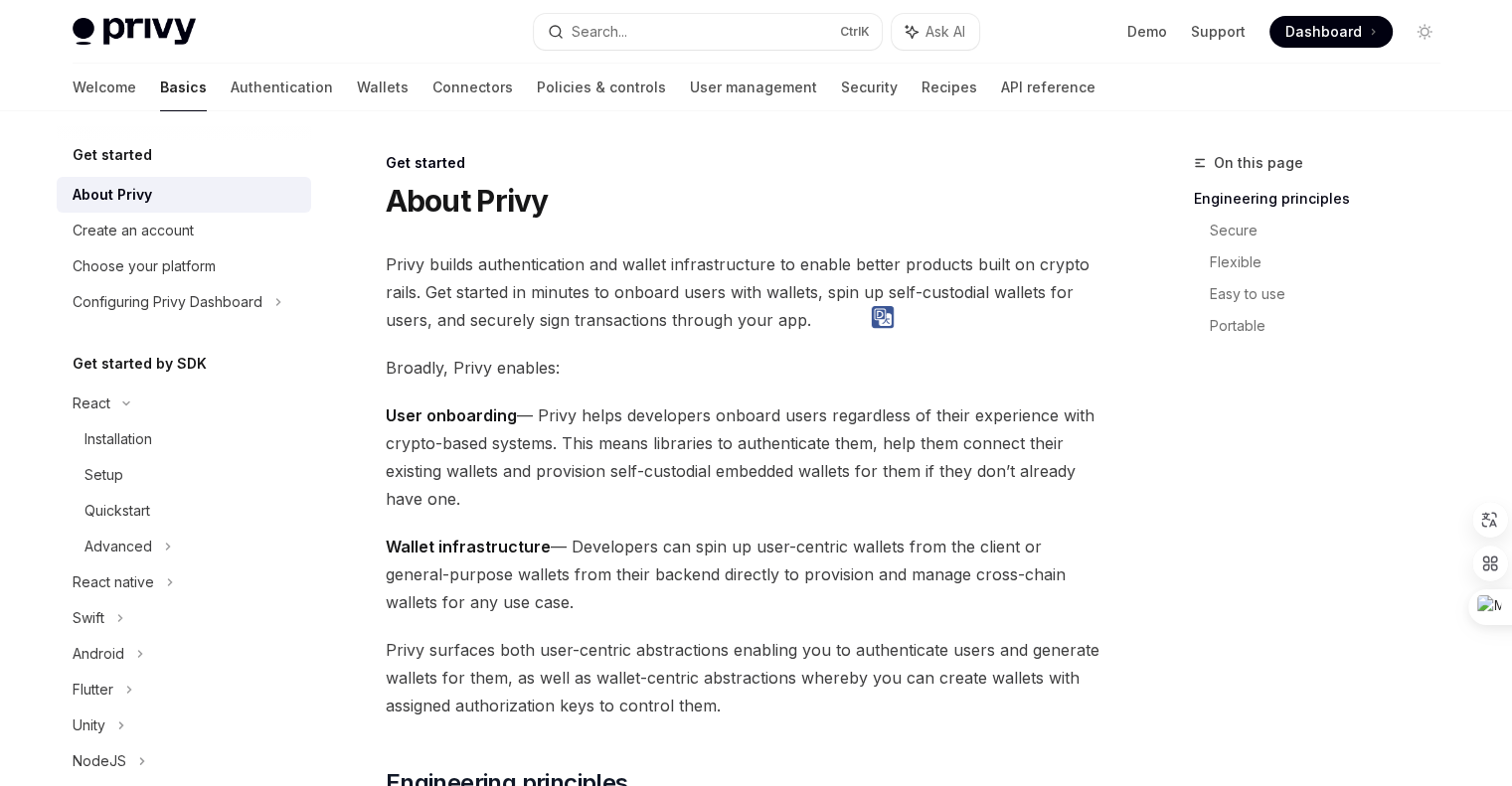 click on "Privy builds authentication and wallet infrastructure to enable better products built on
crypto rails. Get started in minutes to onboard users with wallets, spin up self-custodial wallets for users,
and securely sign transactions through your app." at bounding box center [744, 292] 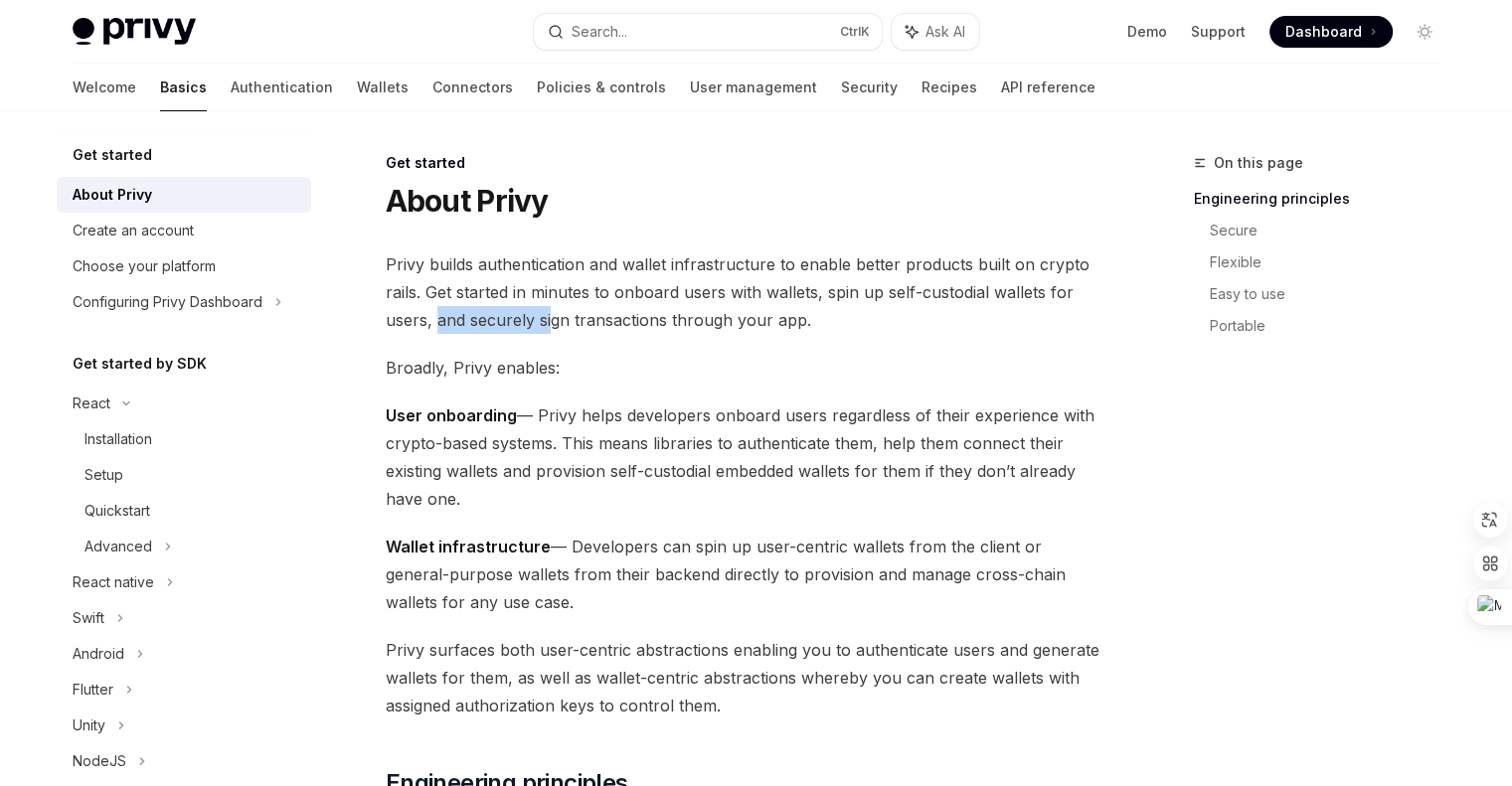 drag, startPoint x: 433, startPoint y: 323, endPoint x: 561, endPoint y: 321, distance: 128.01562 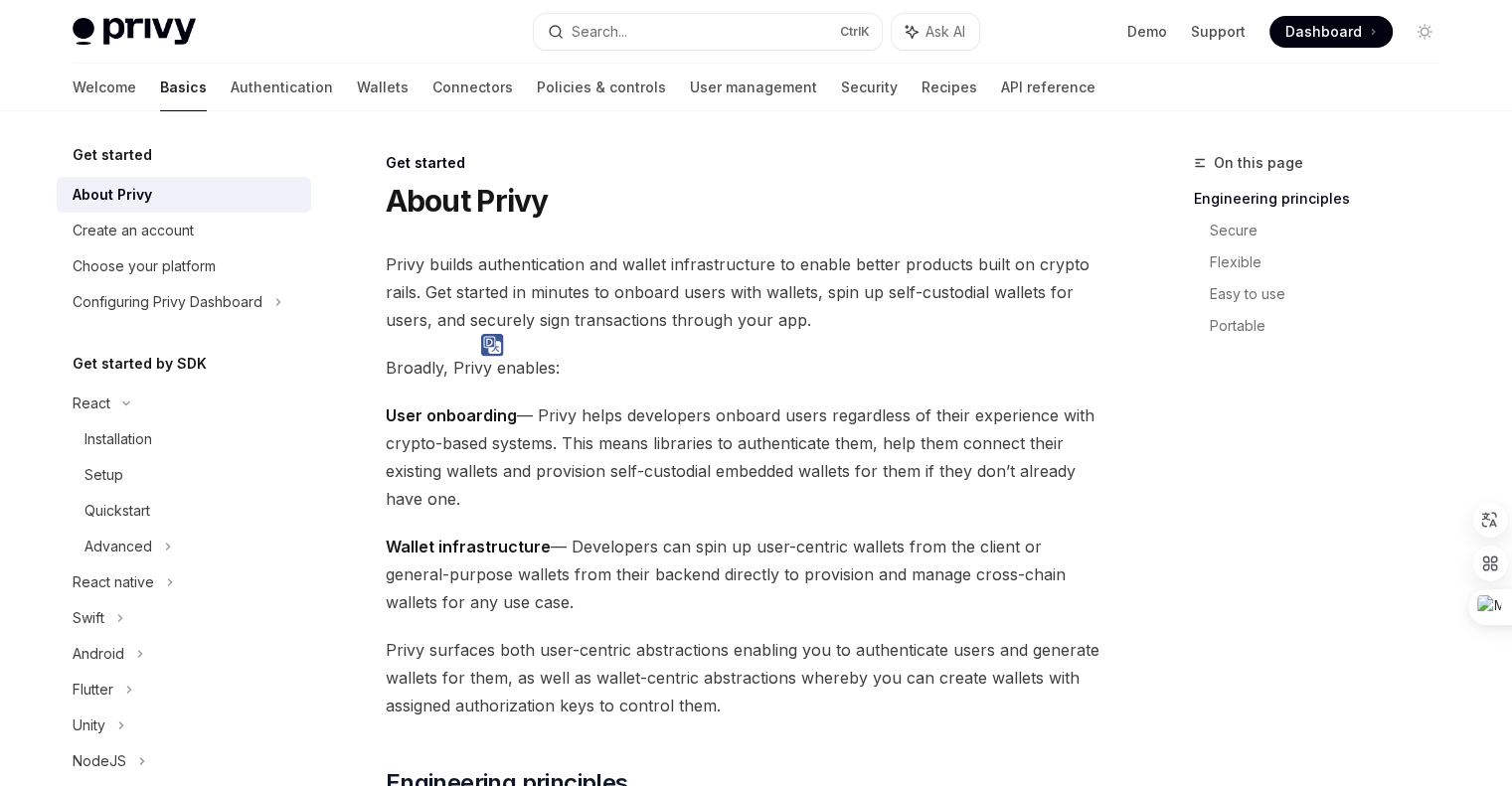 click on "Privy builds authentication and wallet infrastructure to enable better products built on
crypto rails. Get started in minutes to onboard users with wallets, spin up self-custodial wallets for users,
and securely sign transactions through your app." at bounding box center [744, 292] 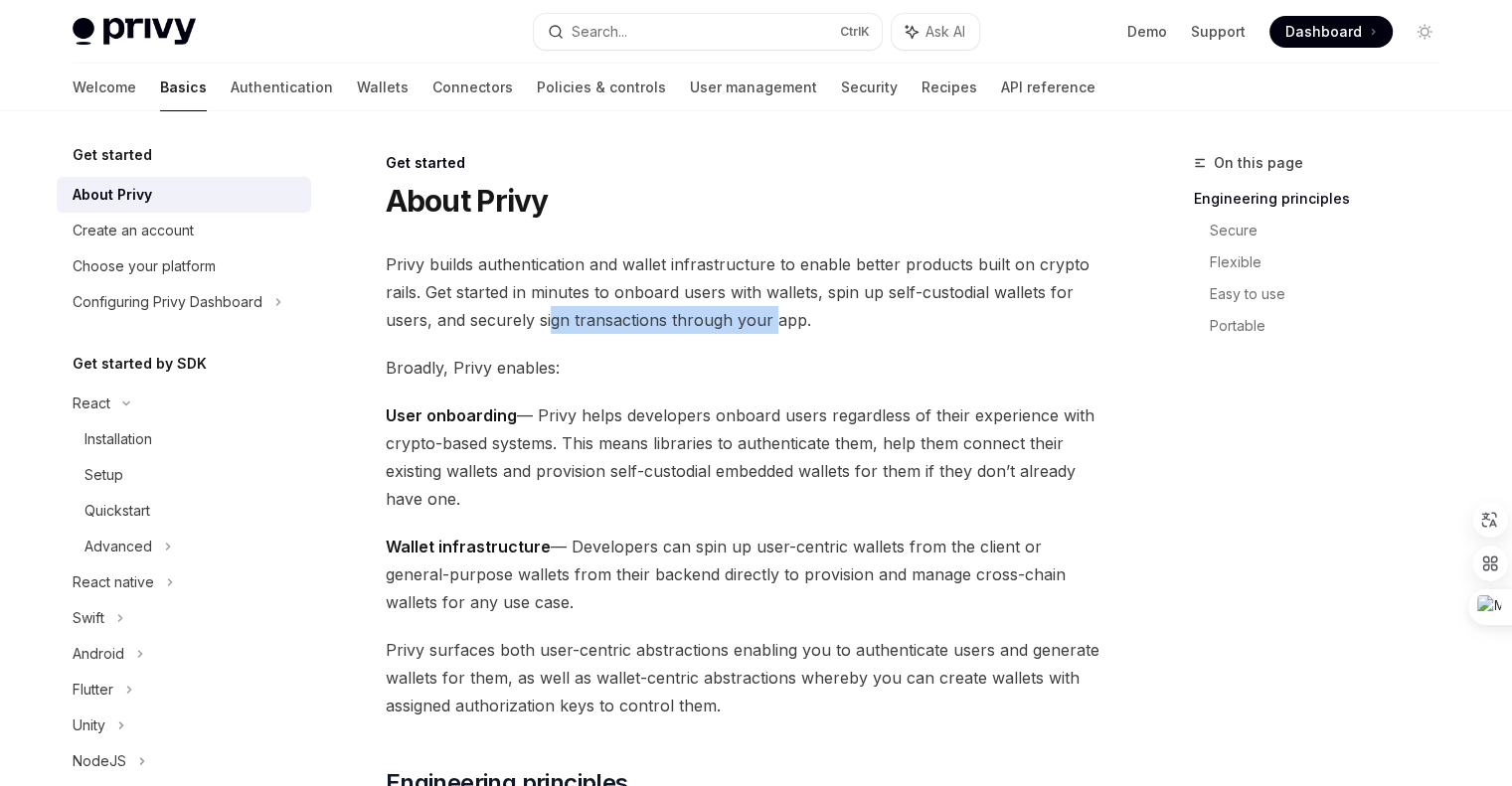 drag, startPoint x: 549, startPoint y: 316, endPoint x: 772, endPoint y: 313, distance: 223.02 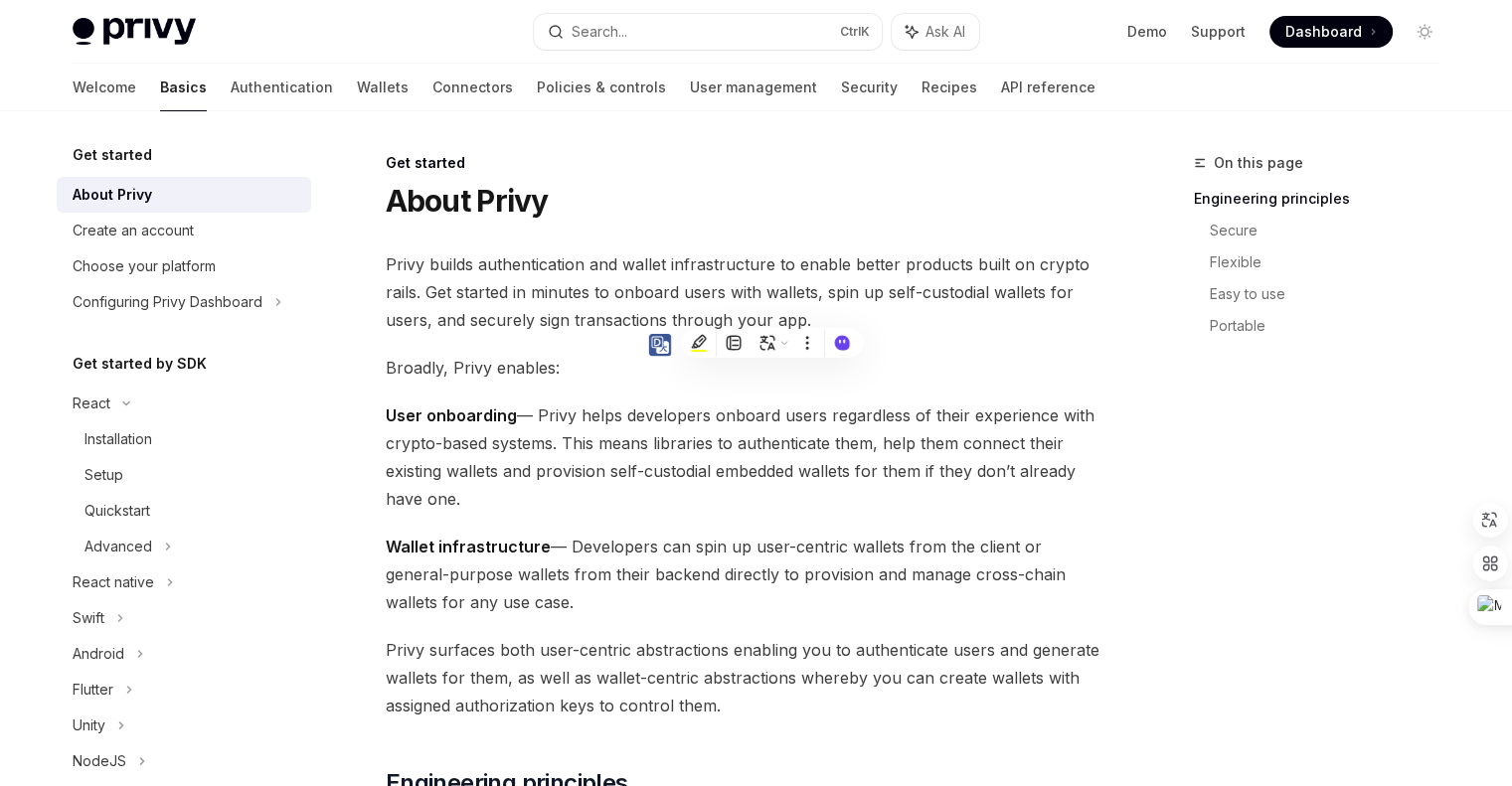 click on "Privy builds authentication and wallet infrastructure to enable better products built on
crypto rails. Get started in minutes to onboard users with wallets, spin up self-custodial wallets for users,
and securely sign transactions through your app." at bounding box center (744, 292) 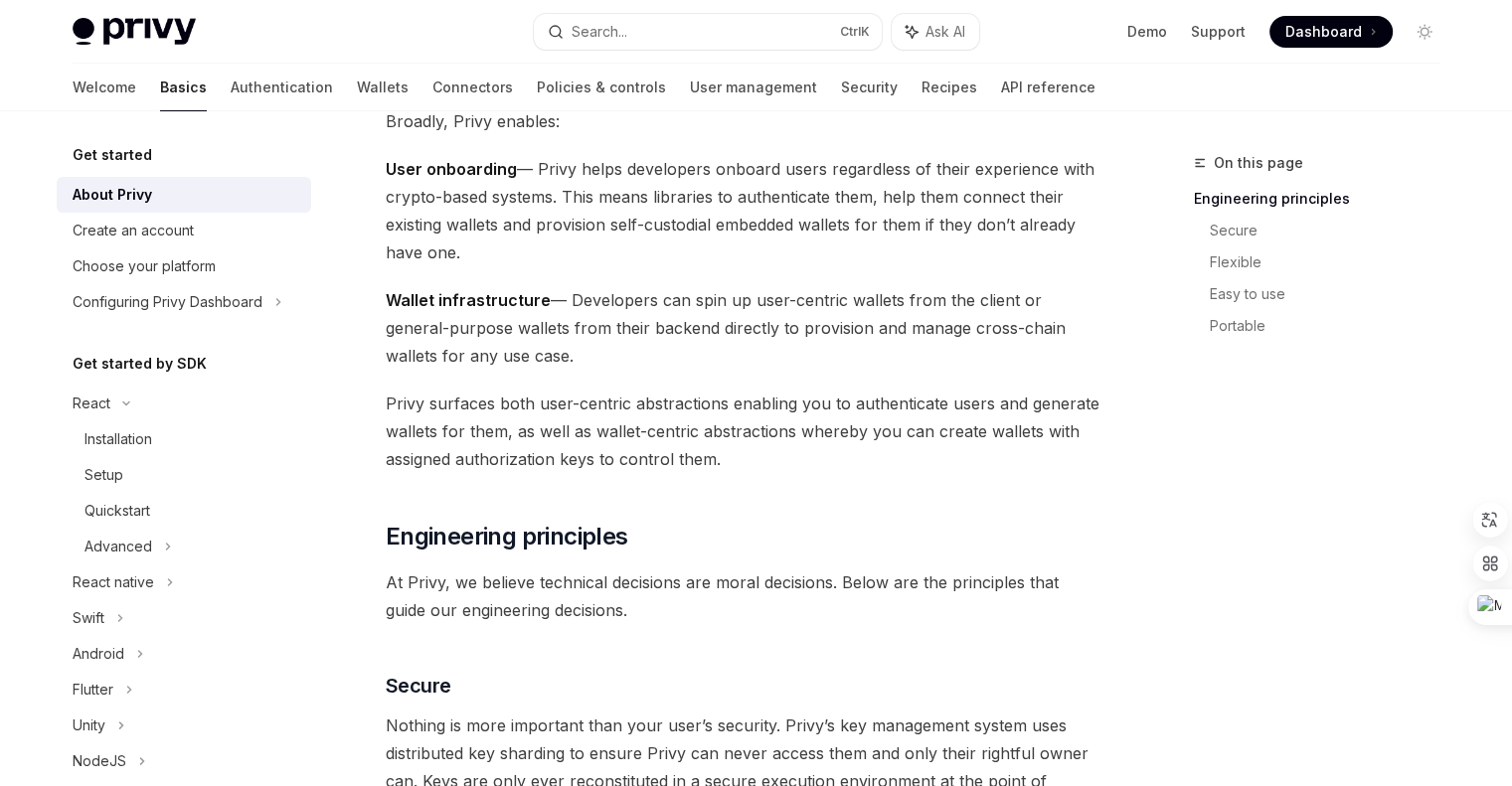 scroll, scrollTop: 203, scrollLeft: 0, axis: vertical 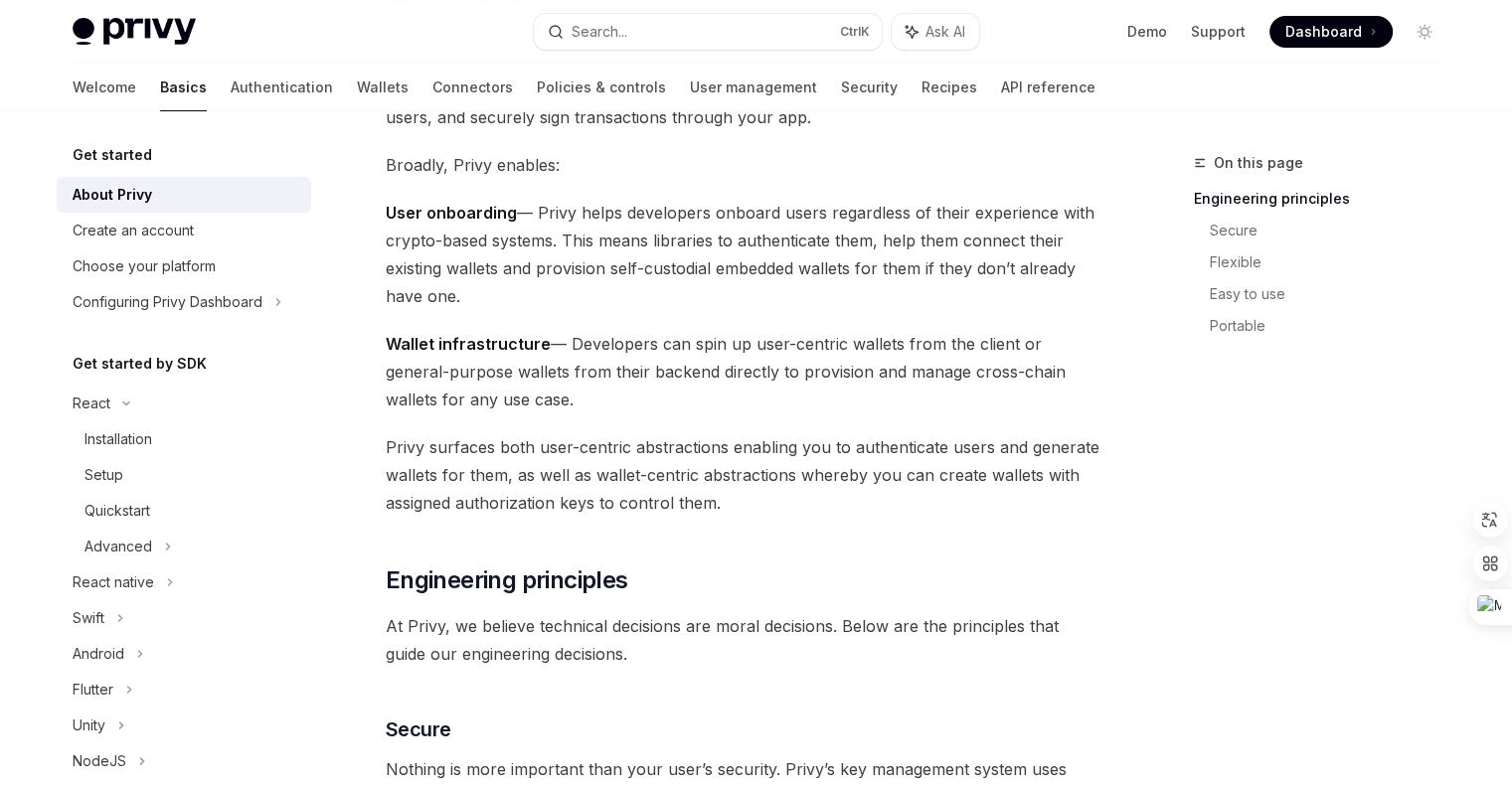 click on "User onboarding  — Privy helps developers onboard users regardless of their experience with crypto-based systems. This means libraries to authenticate them, help them connect their existing wallets and provision self-custodial embedded wallets for them if they don’t already have one." at bounding box center (744, 254) 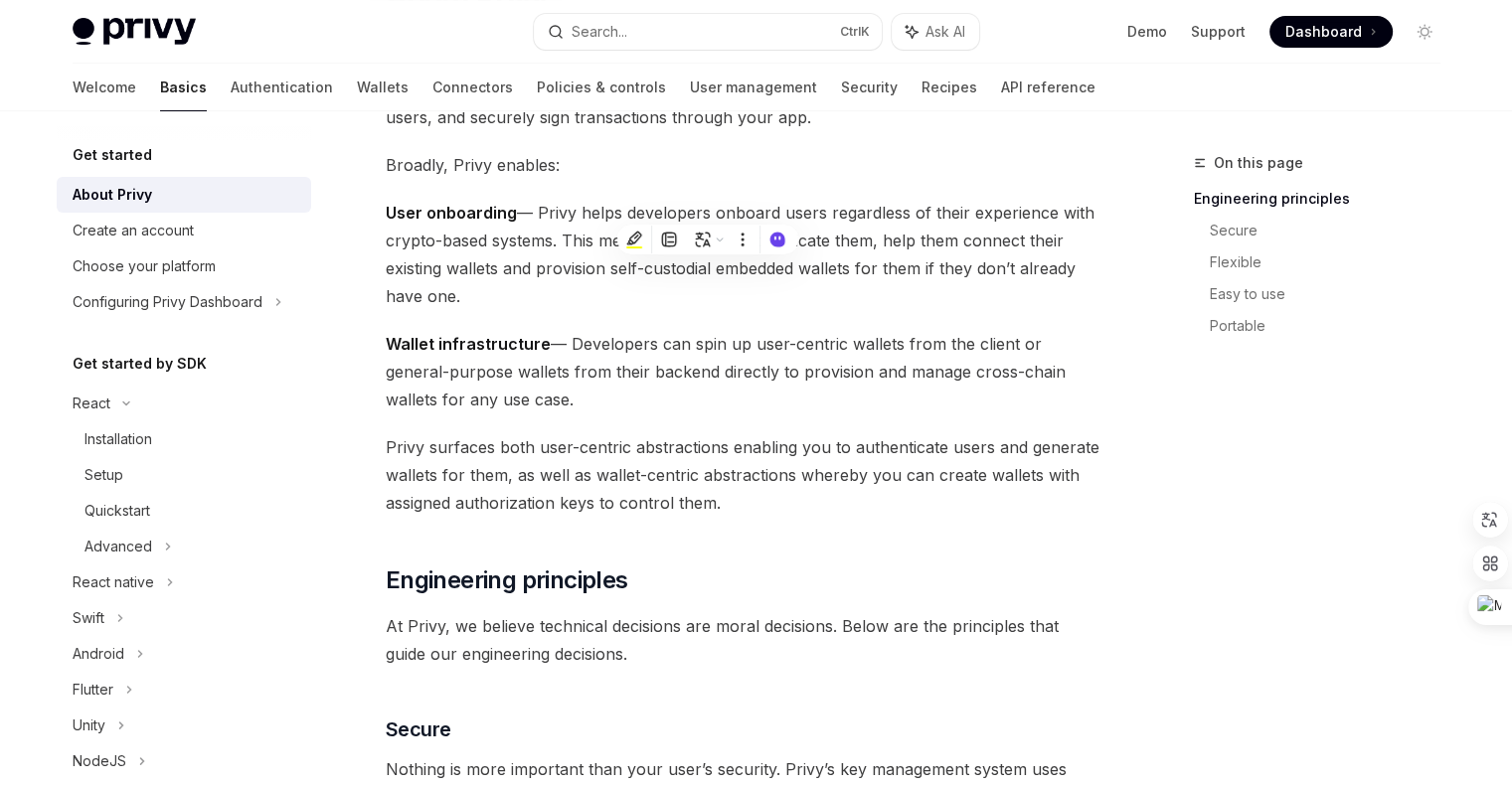 drag, startPoint x: 767, startPoint y: 210, endPoint x: 847, endPoint y: 206, distance: 80.09994 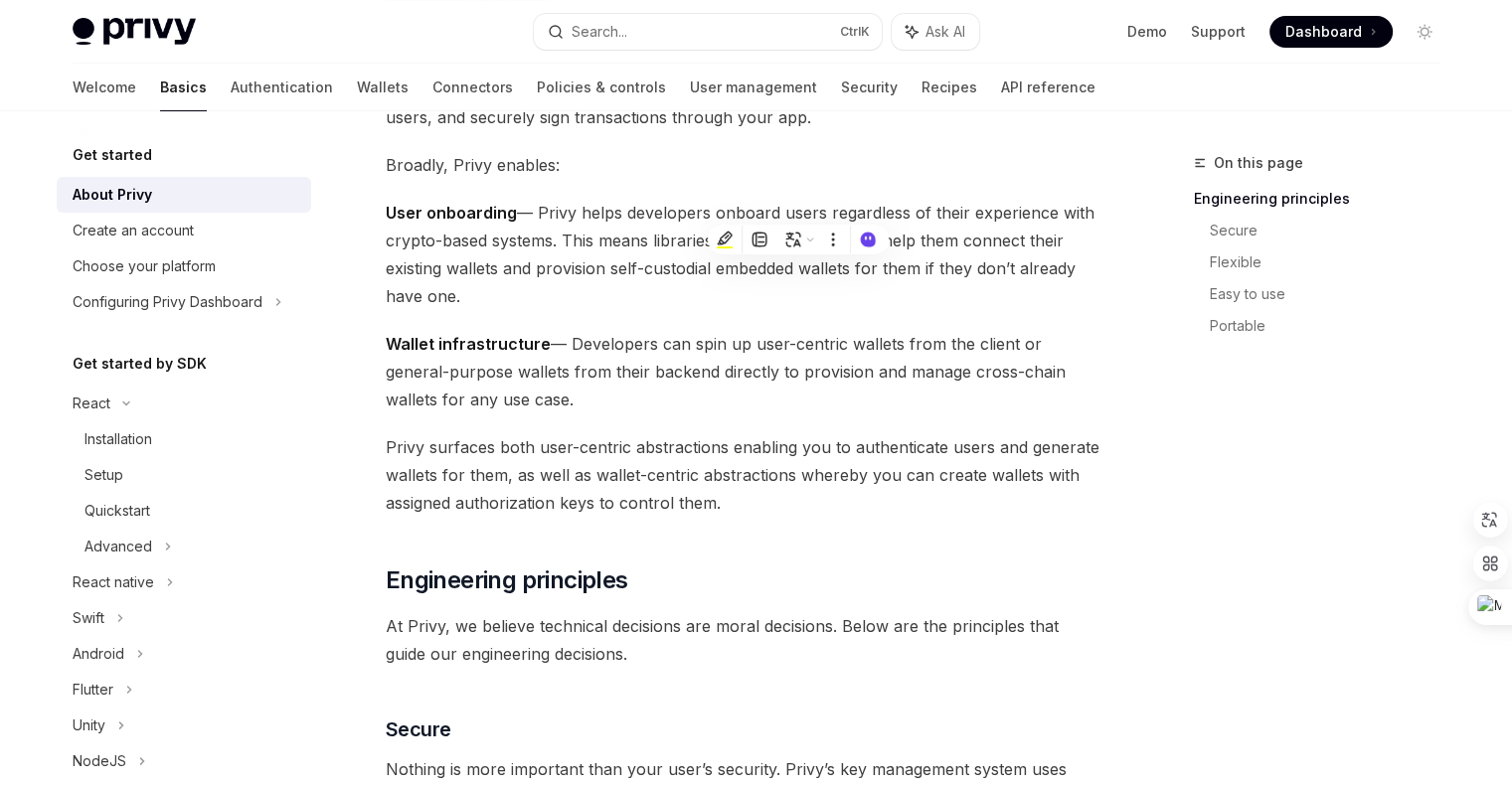 click on "User onboarding  — Privy helps developers onboard users regardless of their experience with crypto-based systems. This means libraries to authenticate them, help them connect their existing wallets and provision self-custodial embedded wallets for them if they don’t already have one." at bounding box center (744, 254) 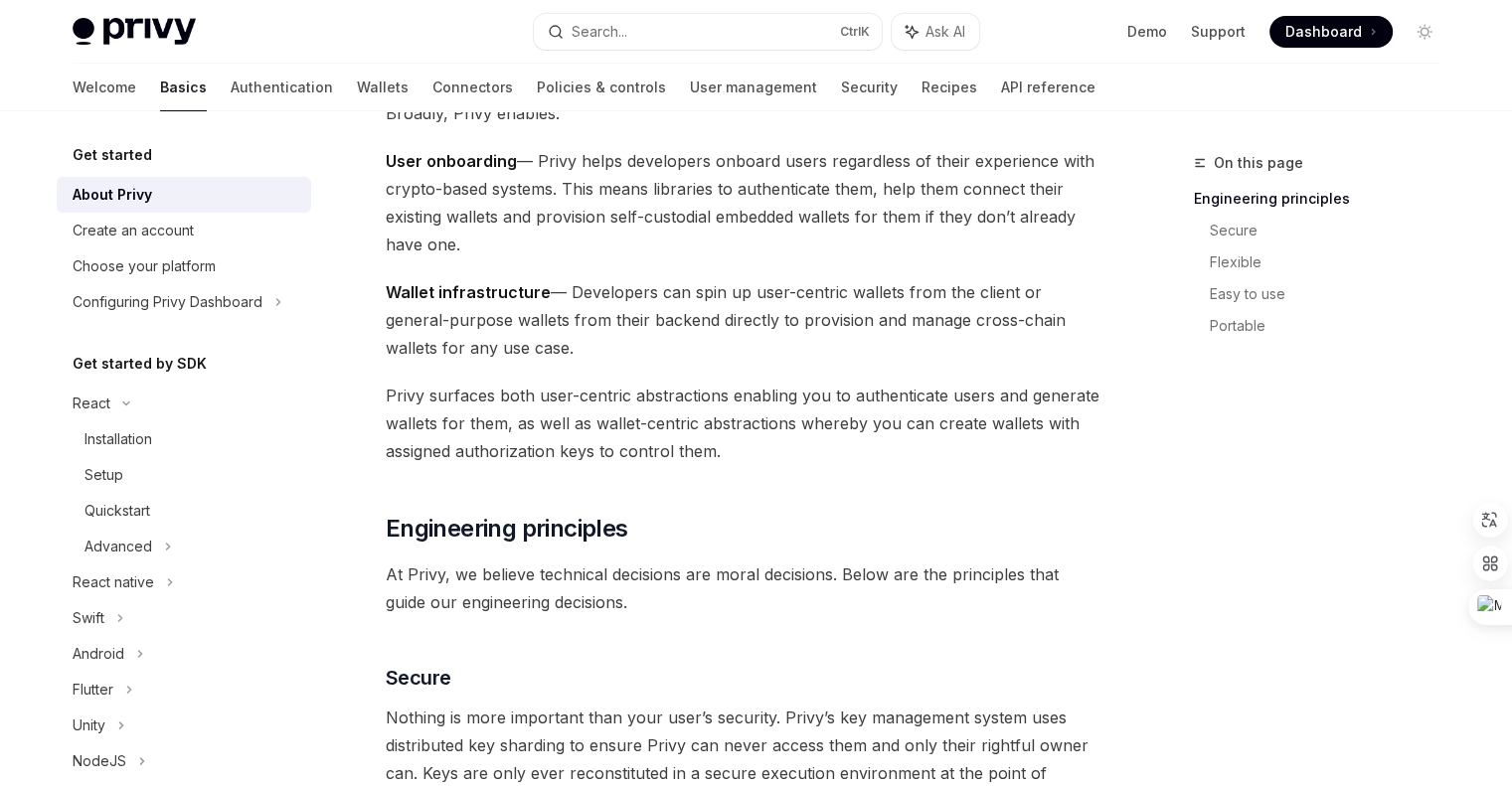 scroll, scrollTop: 302, scrollLeft: 0, axis: vertical 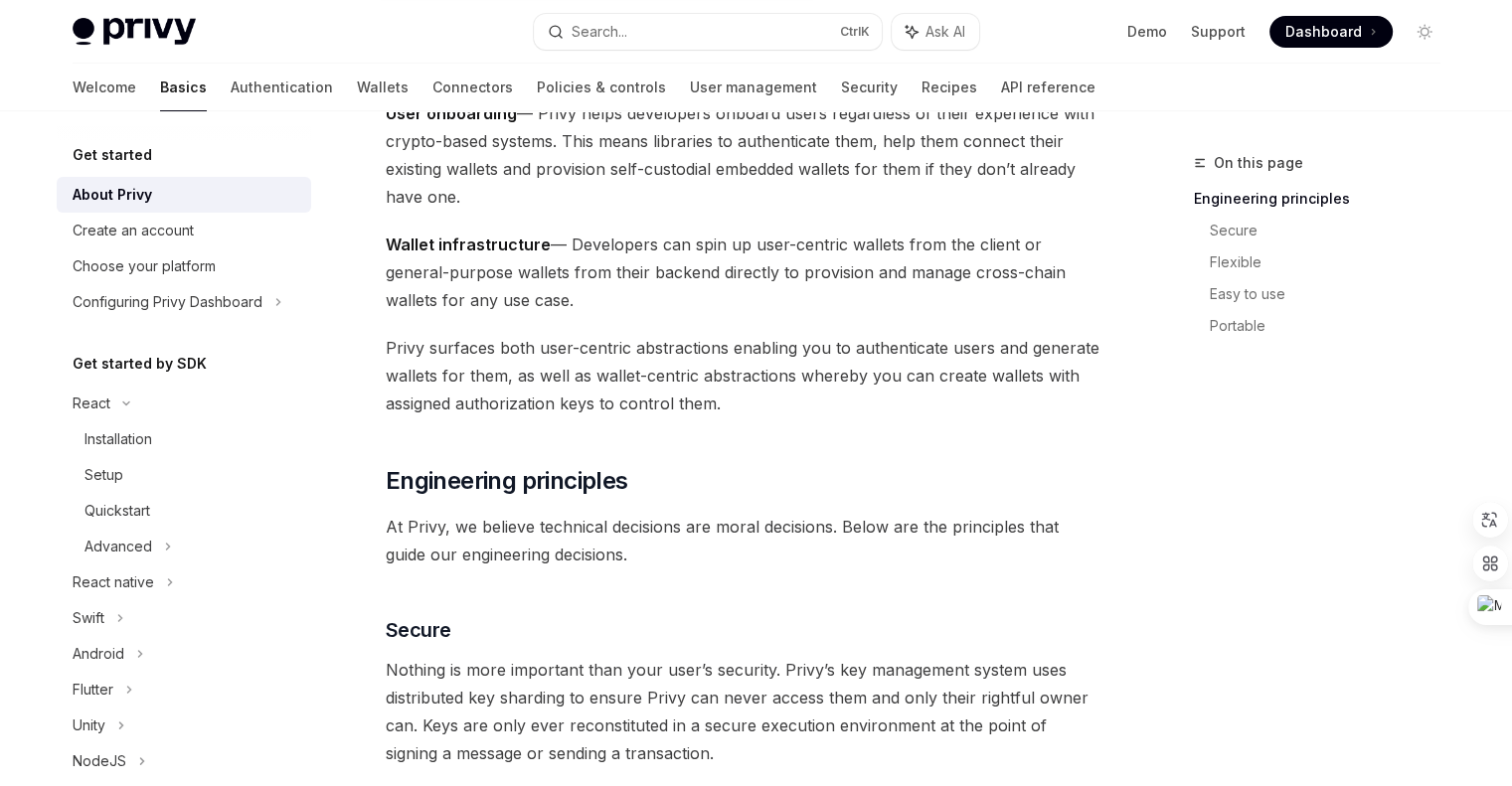 click on "Wallet infrastructure" at bounding box center [468, 244] 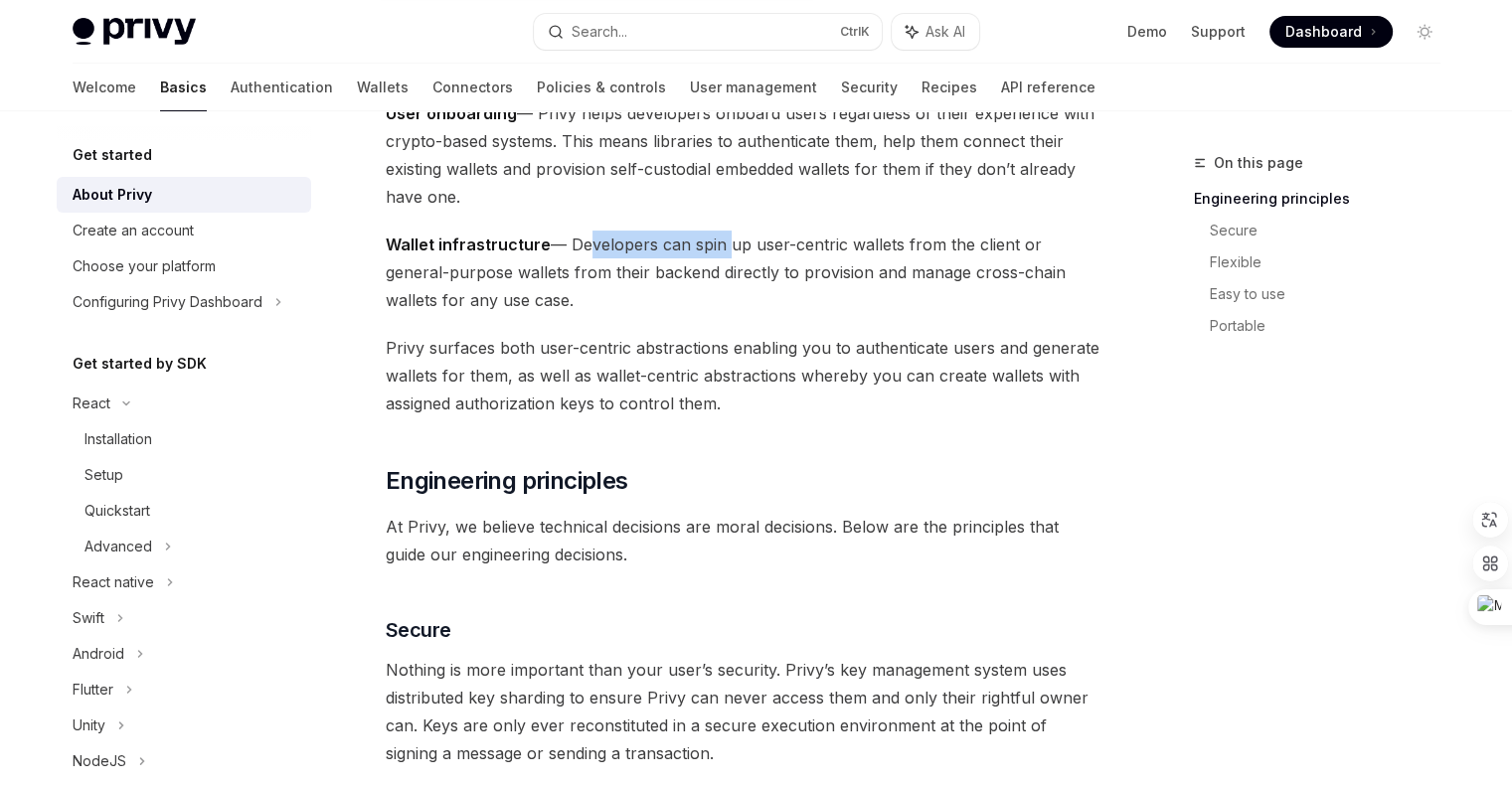 drag, startPoint x: 581, startPoint y: 245, endPoint x: 724, endPoint y: 243, distance: 143.01399 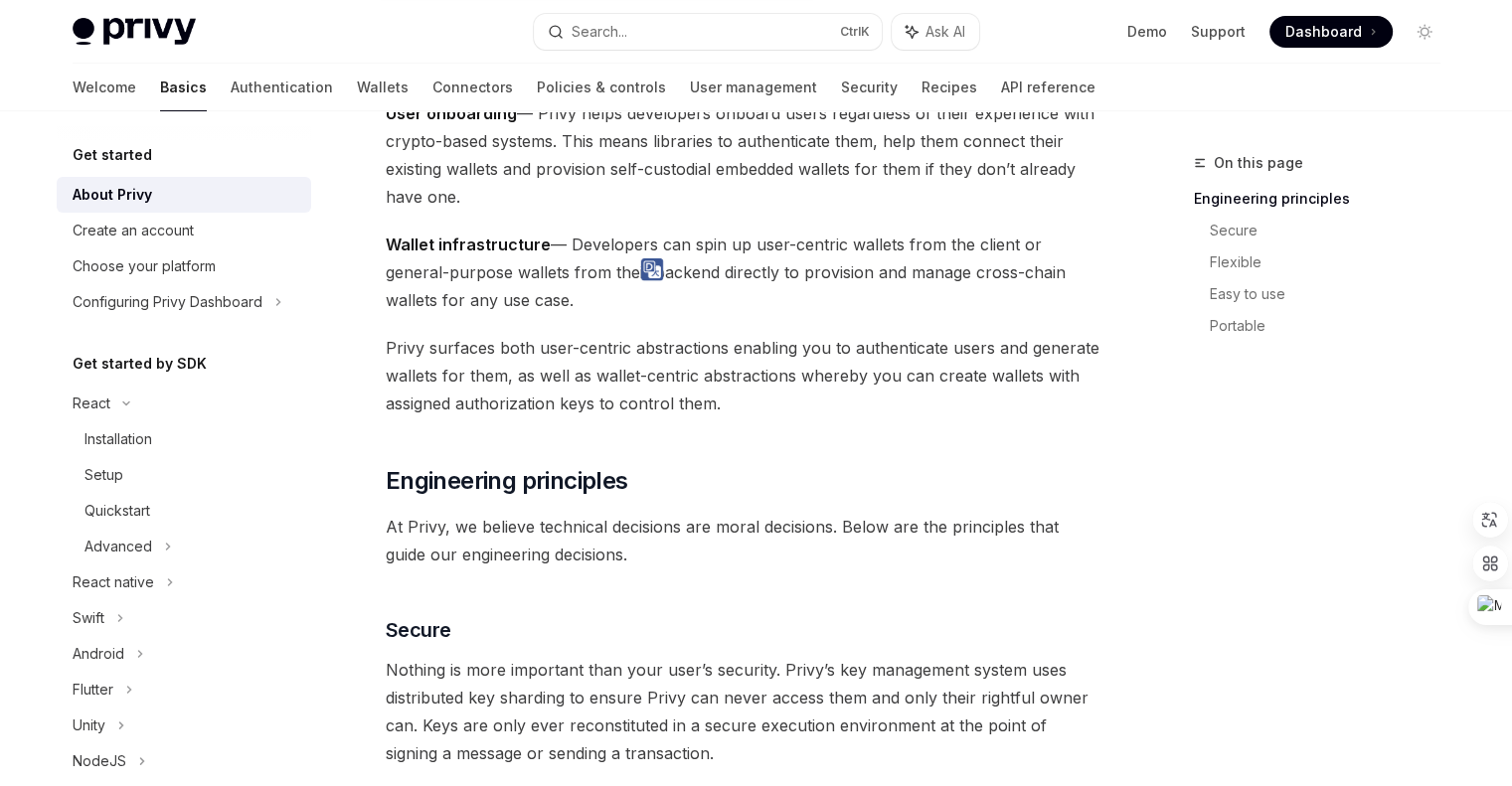 click on "Wallet infrastructure  — Developers can spin up user-centric wallets from the client or general-purpose wallets from their backend directly to provision and manage cross-chain wallets for any use case." at bounding box center [744, 272] 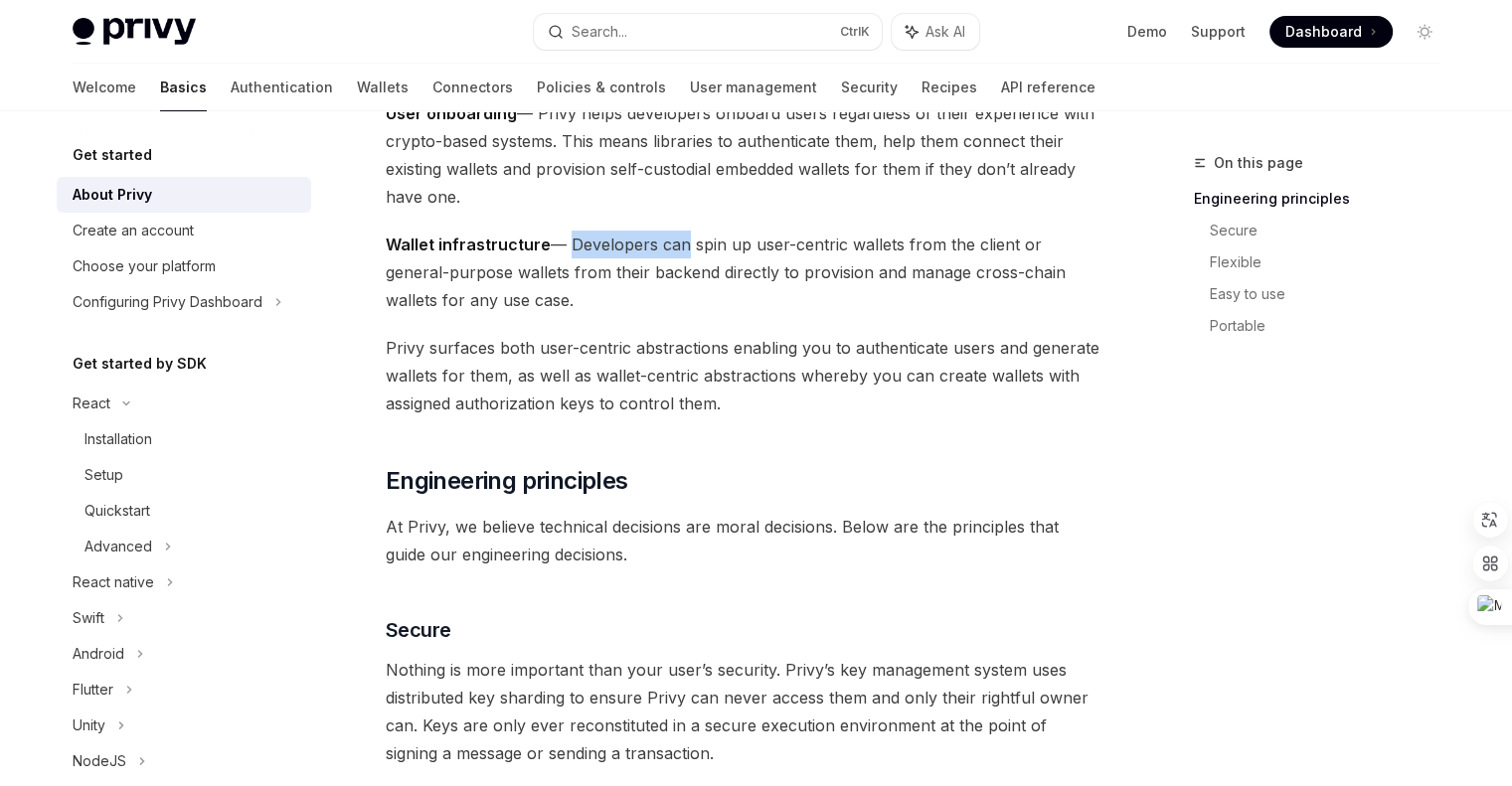 drag, startPoint x: 565, startPoint y: 241, endPoint x: 680, endPoint y: 243, distance: 115.01739 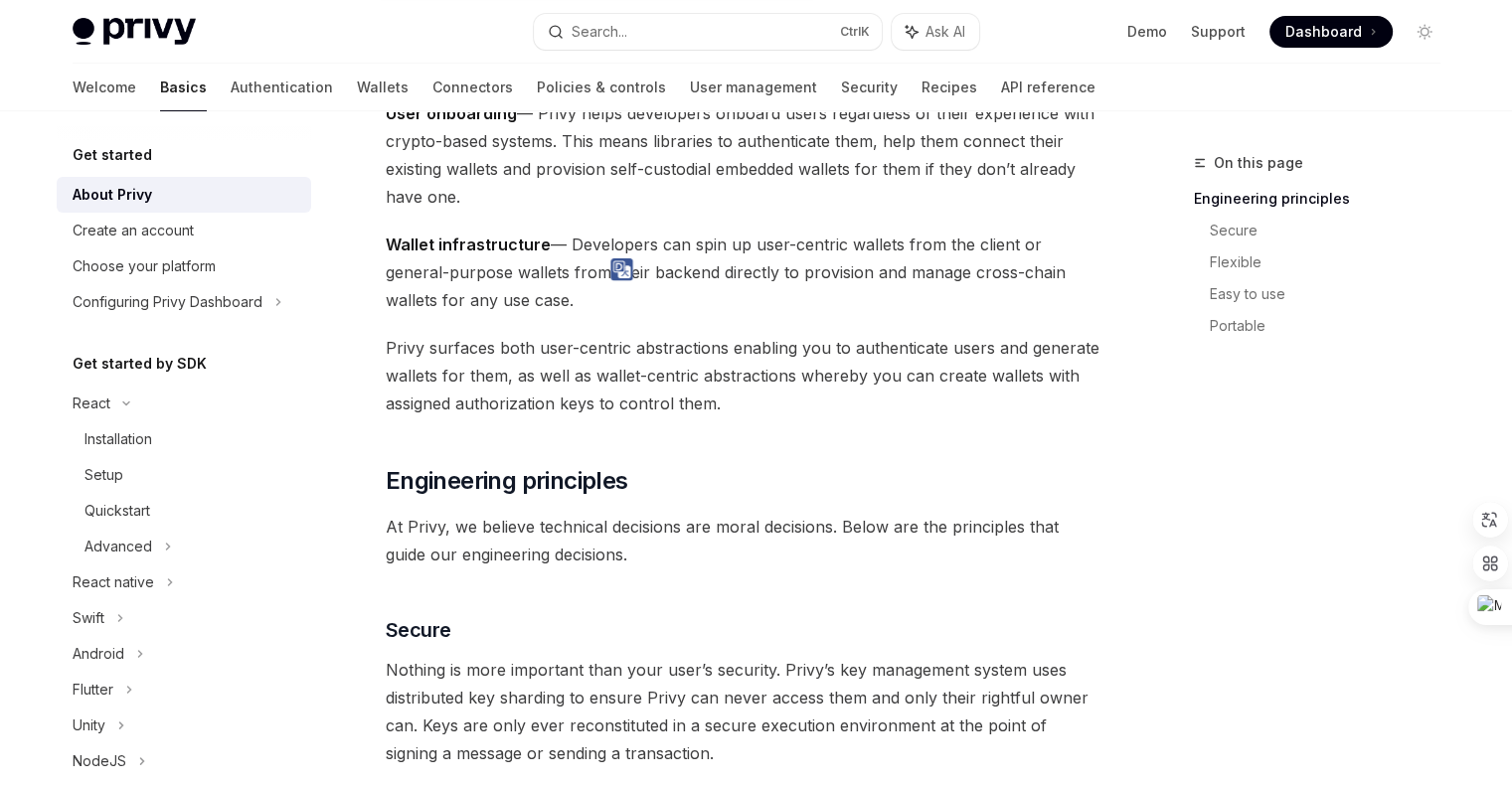 click on "Wallet infrastructure  — Developers can spin up user-centric wallets from the client or general-purpose wallets from their backend directly to provision and manage cross-chain wallets for any use case." at bounding box center [744, 272] 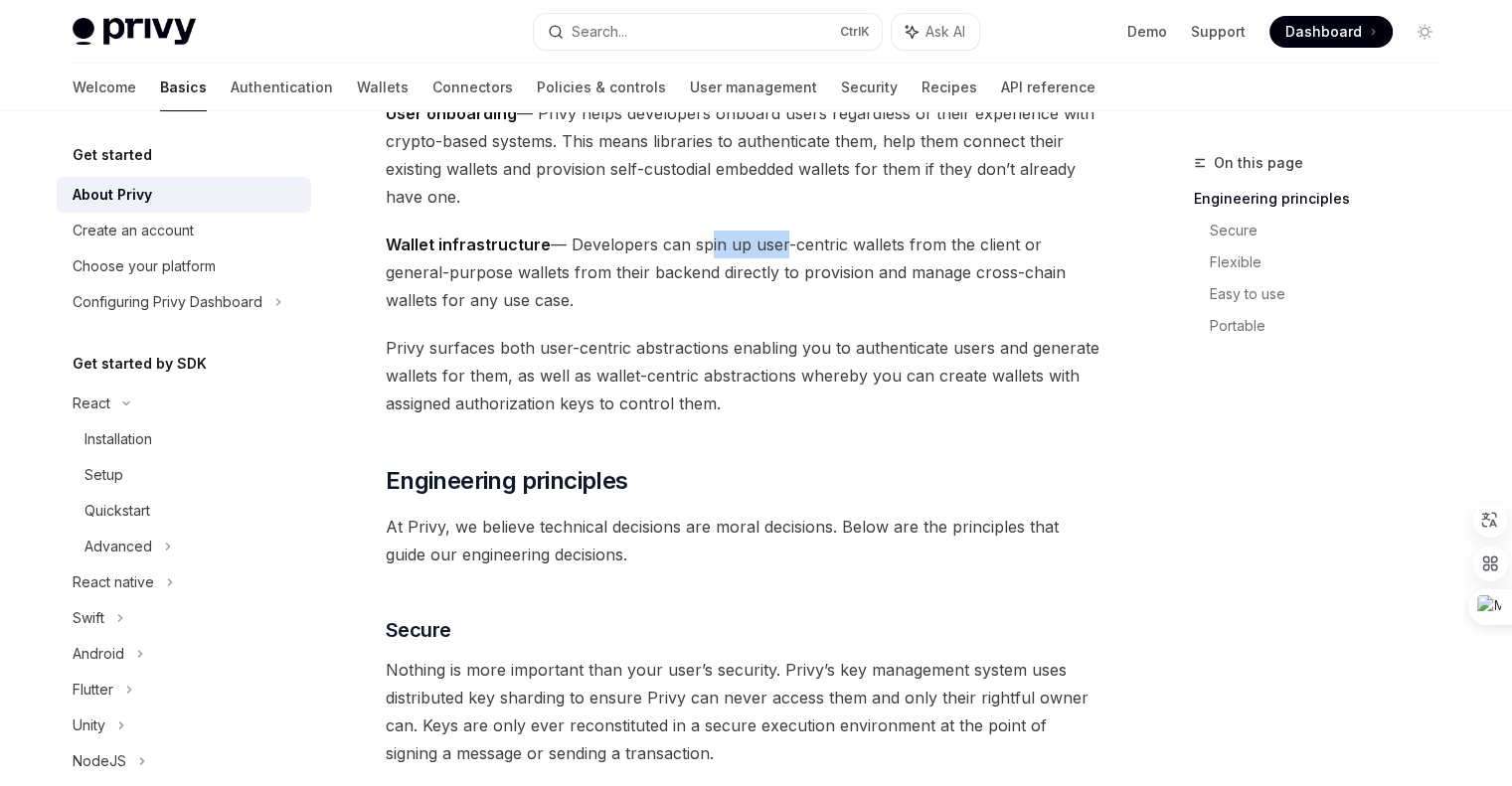drag, startPoint x: 699, startPoint y: 239, endPoint x: 779, endPoint y: 239, distance: 80 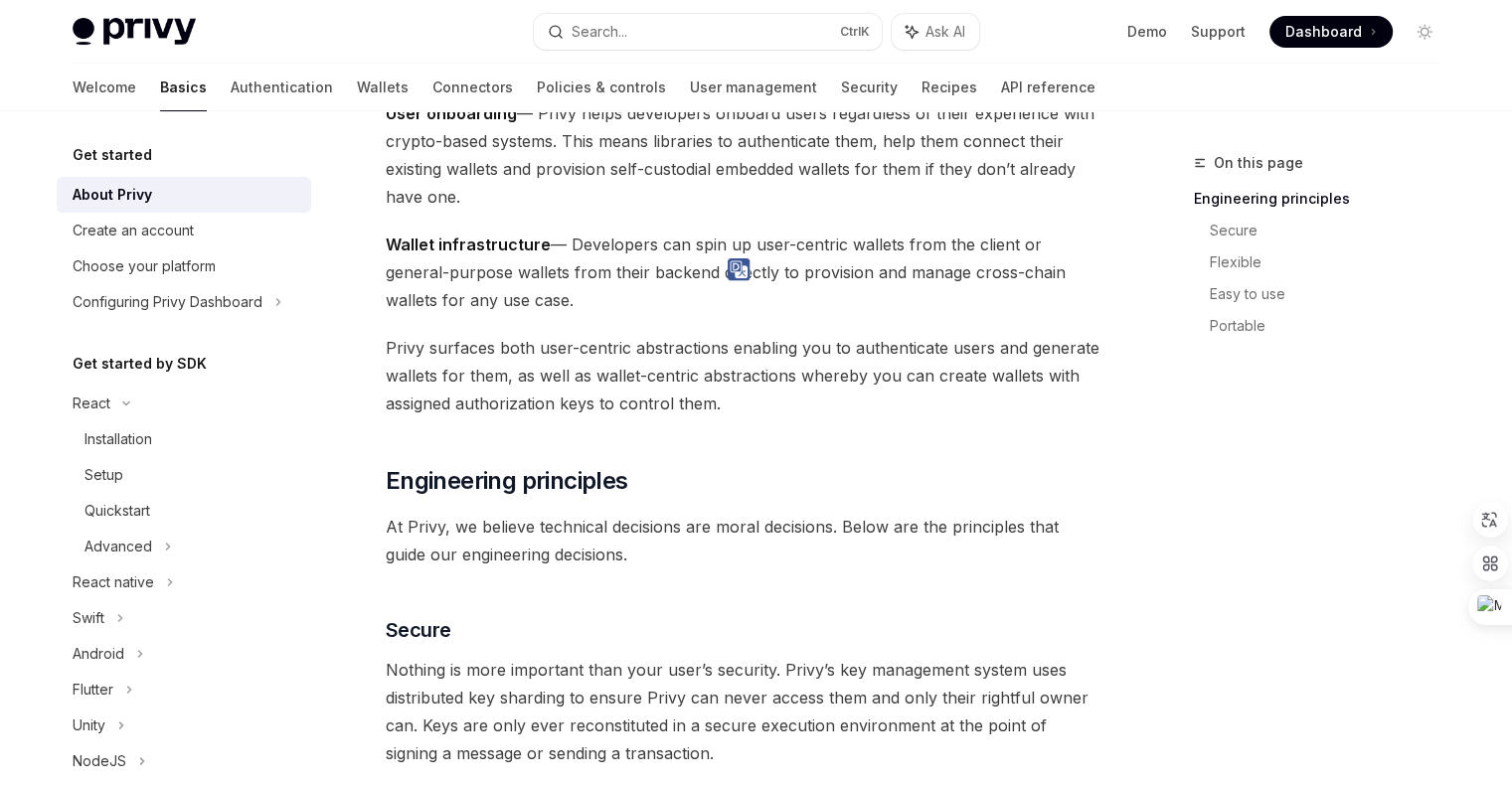 click on "Wallet infrastructure  — Developers can spin up user-centric wallets from the client or general-purpose wallets from their backend directly to provision and manage cross-chain wallets for any use case." at bounding box center [744, 272] 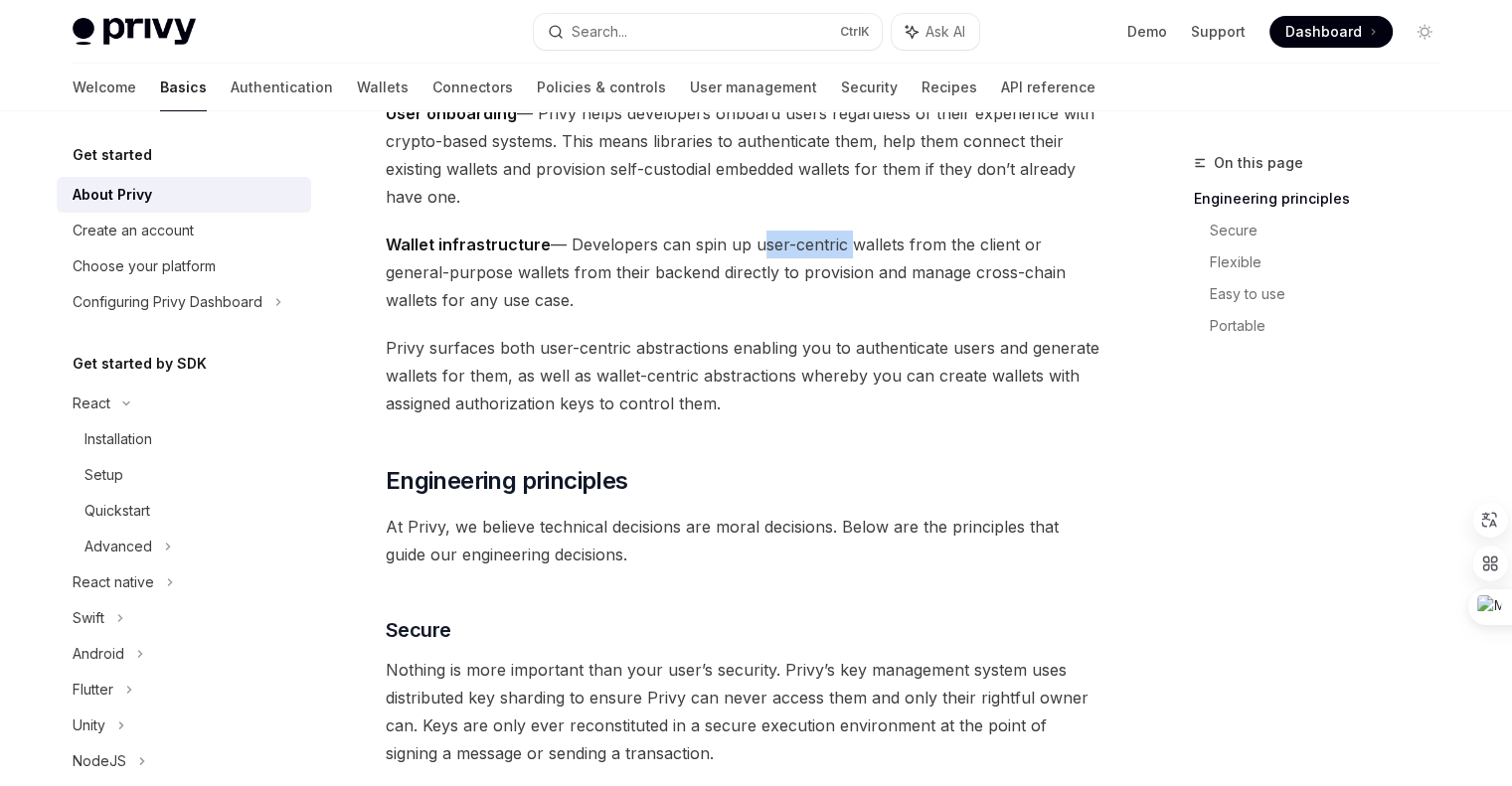 drag, startPoint x: 752, startPoint y: 245, endPoint x: 839, endPoint y: 244, distance: 87.005747 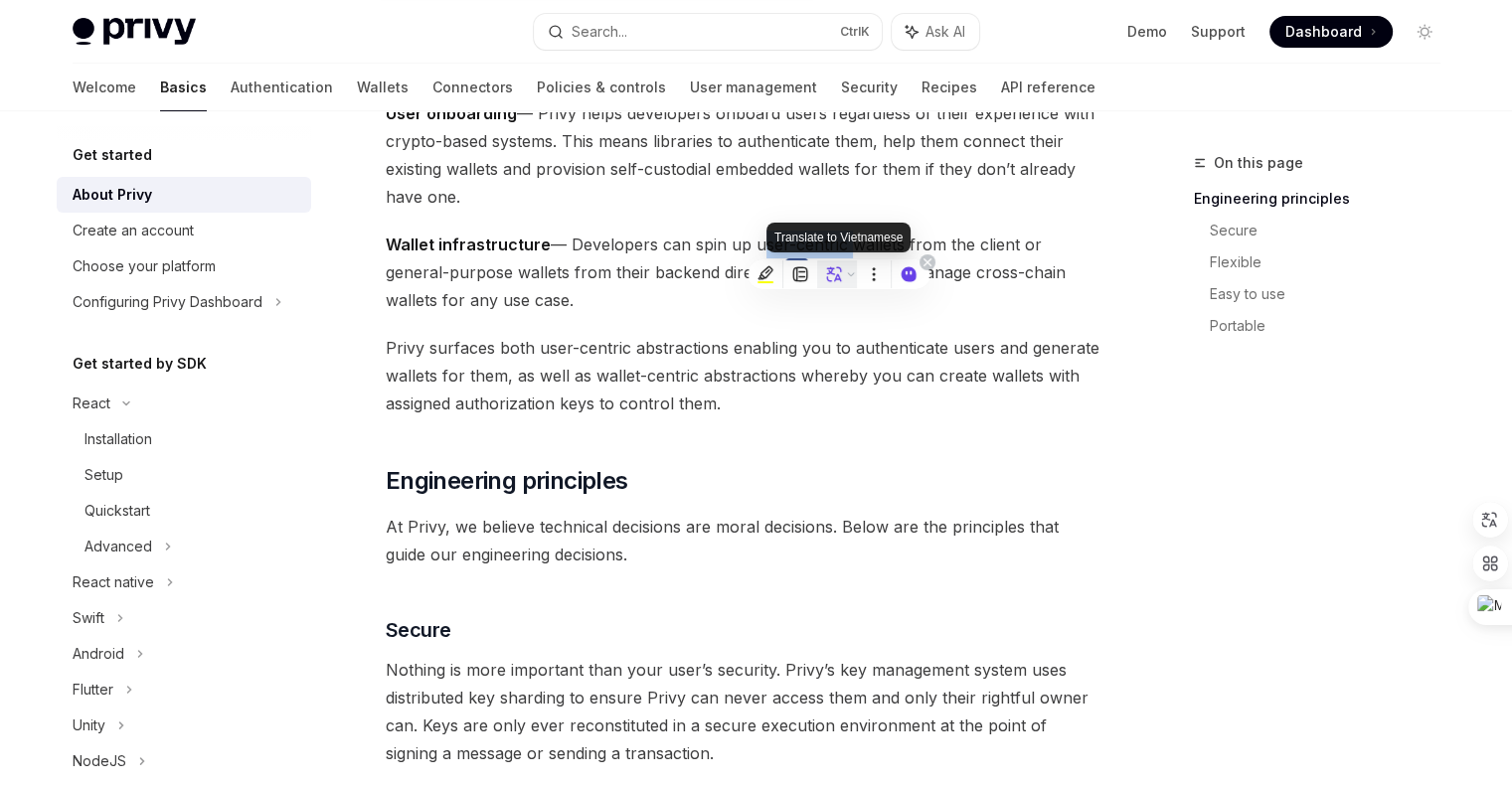 click 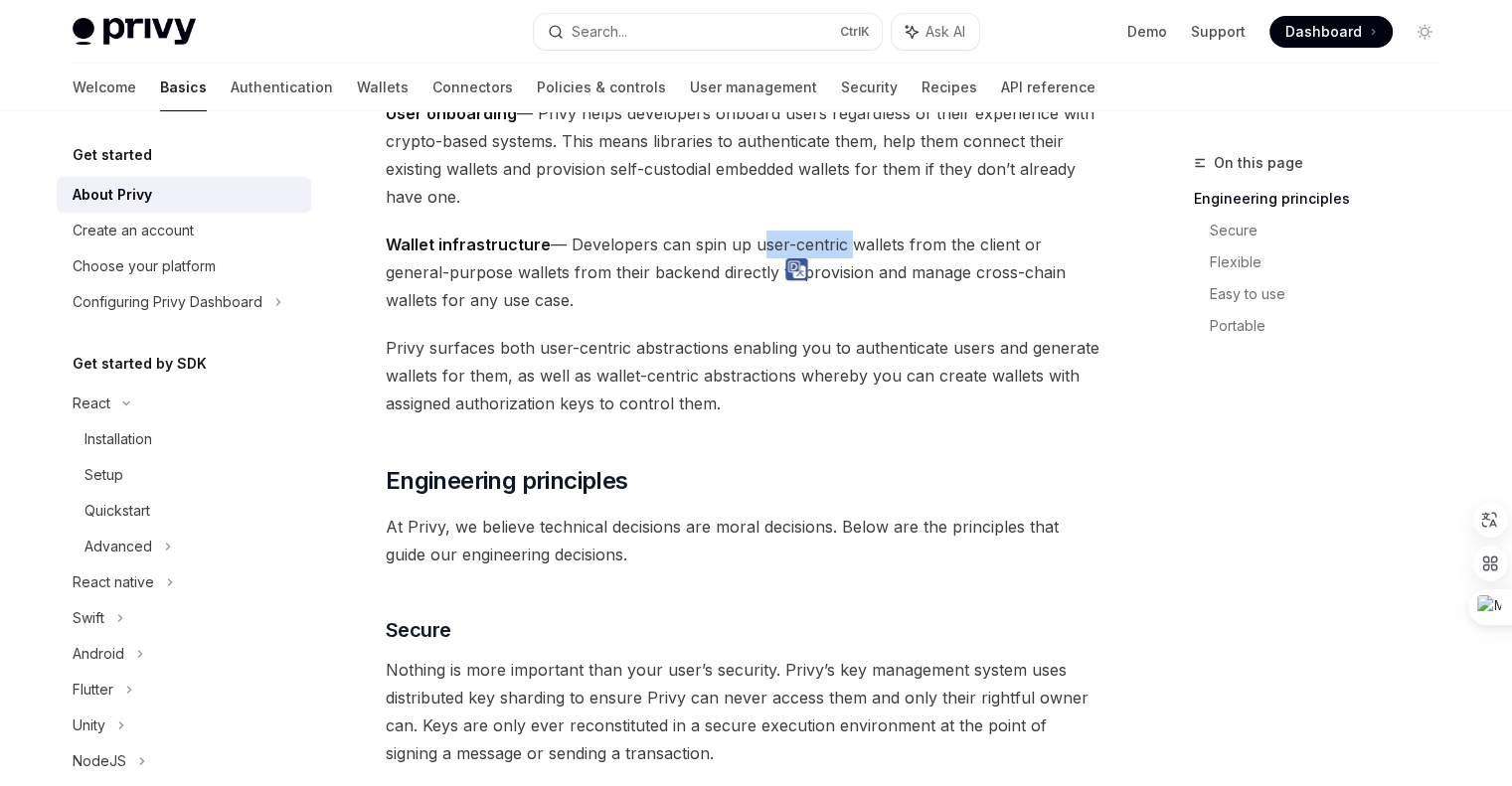 click on "Wallet infrastructure  — Developers can spin up user-centric wallets from the client or general-purpose wallets from their backend directly to provision and manage cross-chain wallets for any use case." at bounding box center [744, 272] 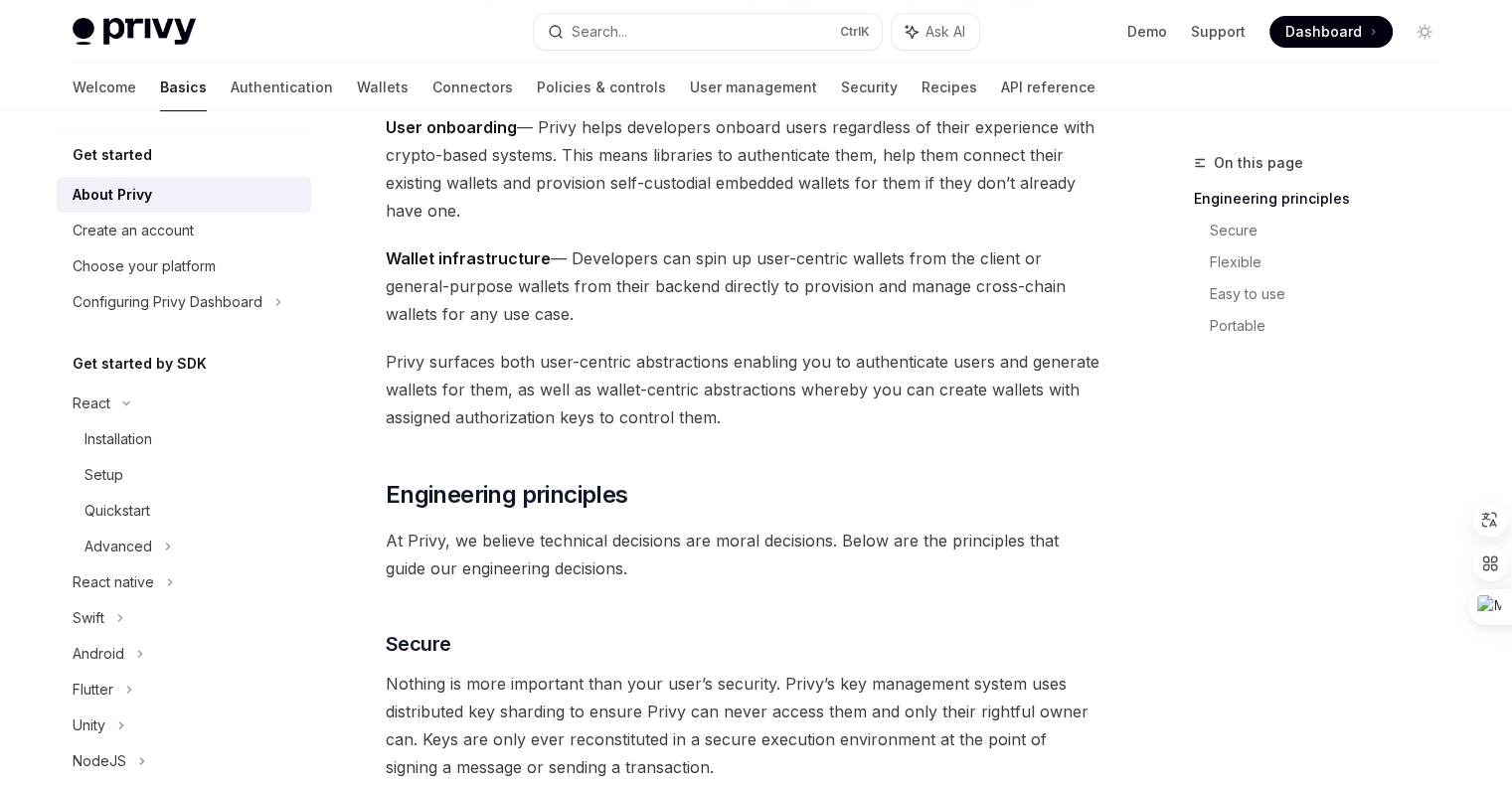 scroll, scrollTop: 286, scrollLeft: 0, axis: vertical 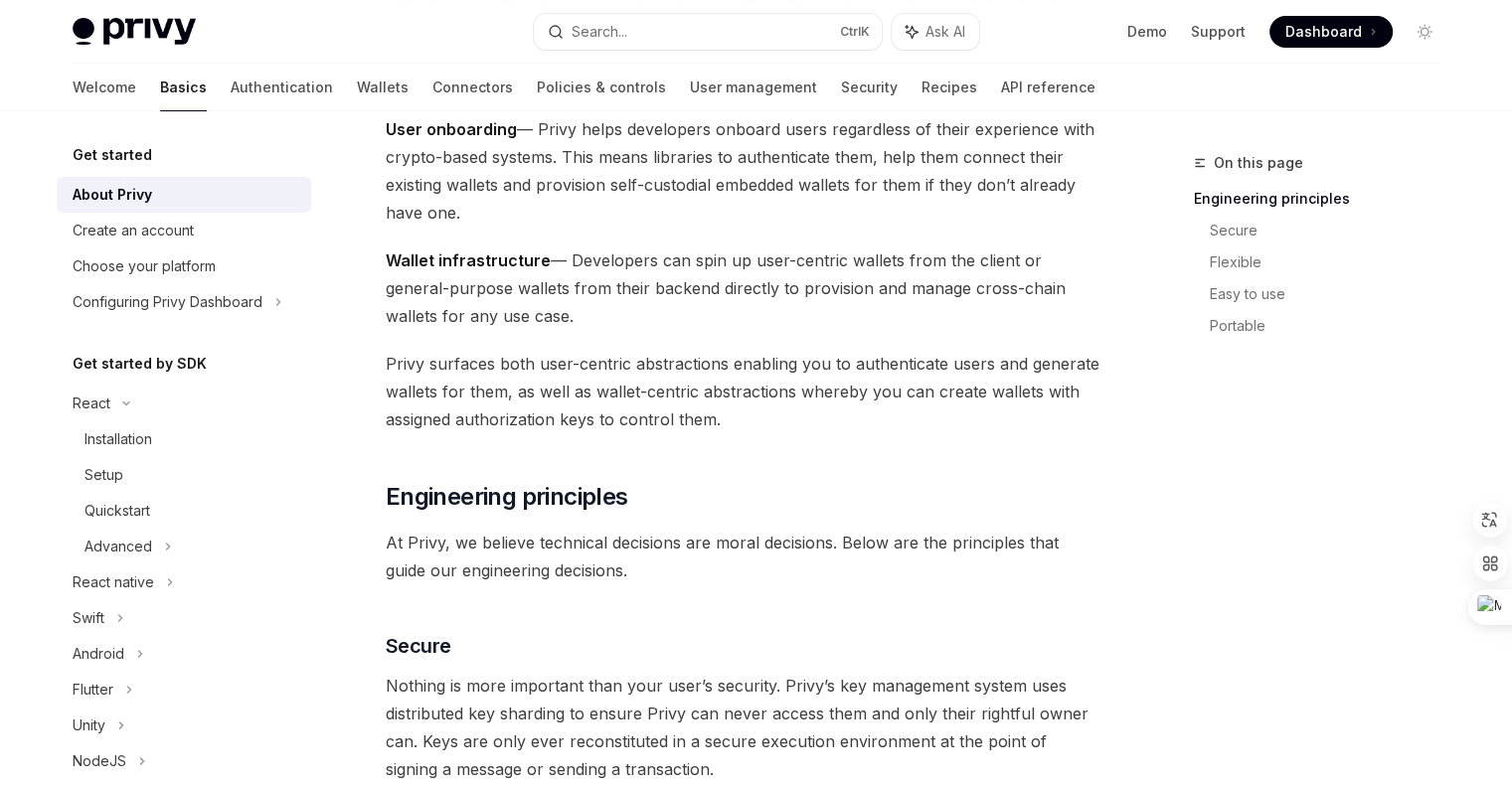 type on "*" 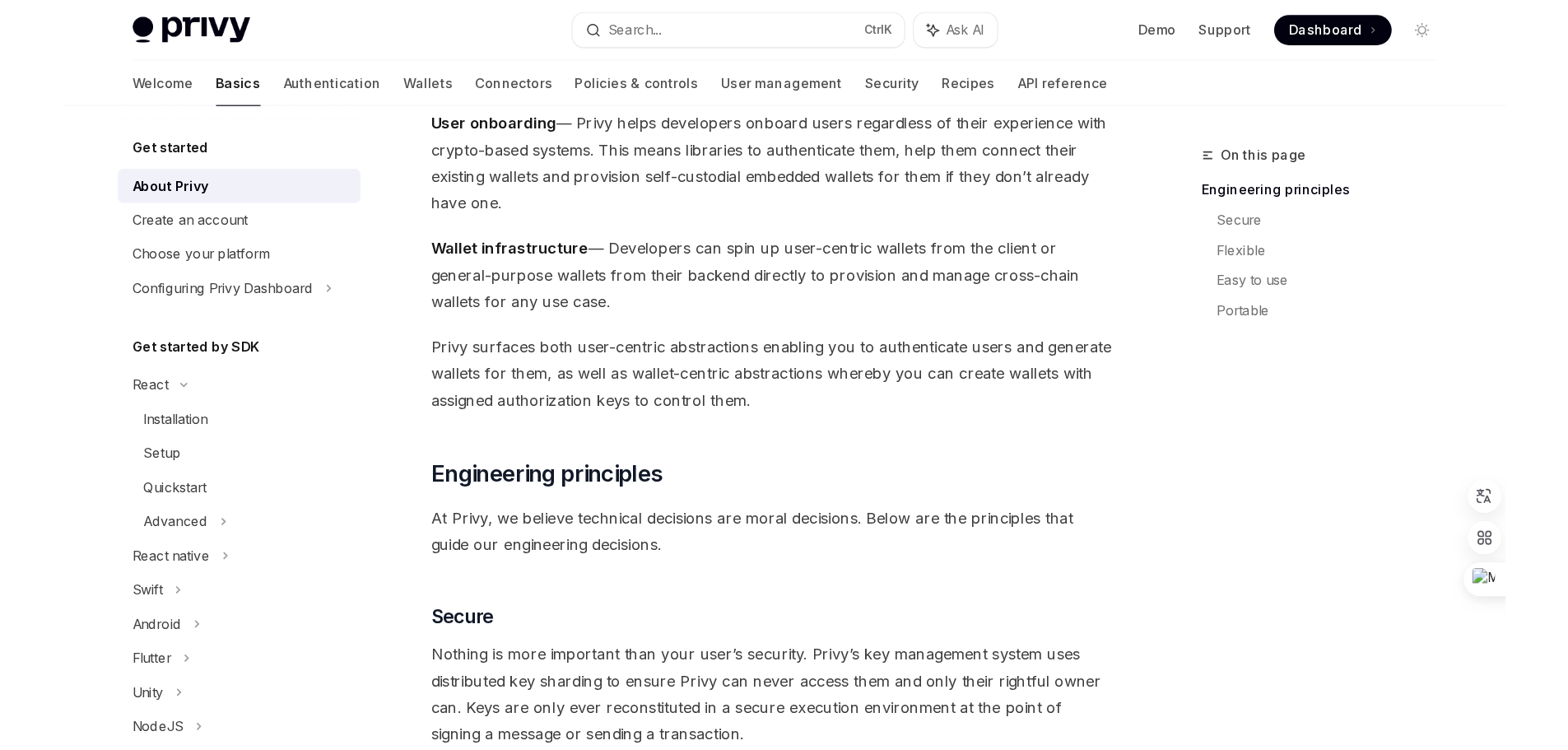 scroll, scrollTop: 238, scrollLeft: 0, axis: vertical 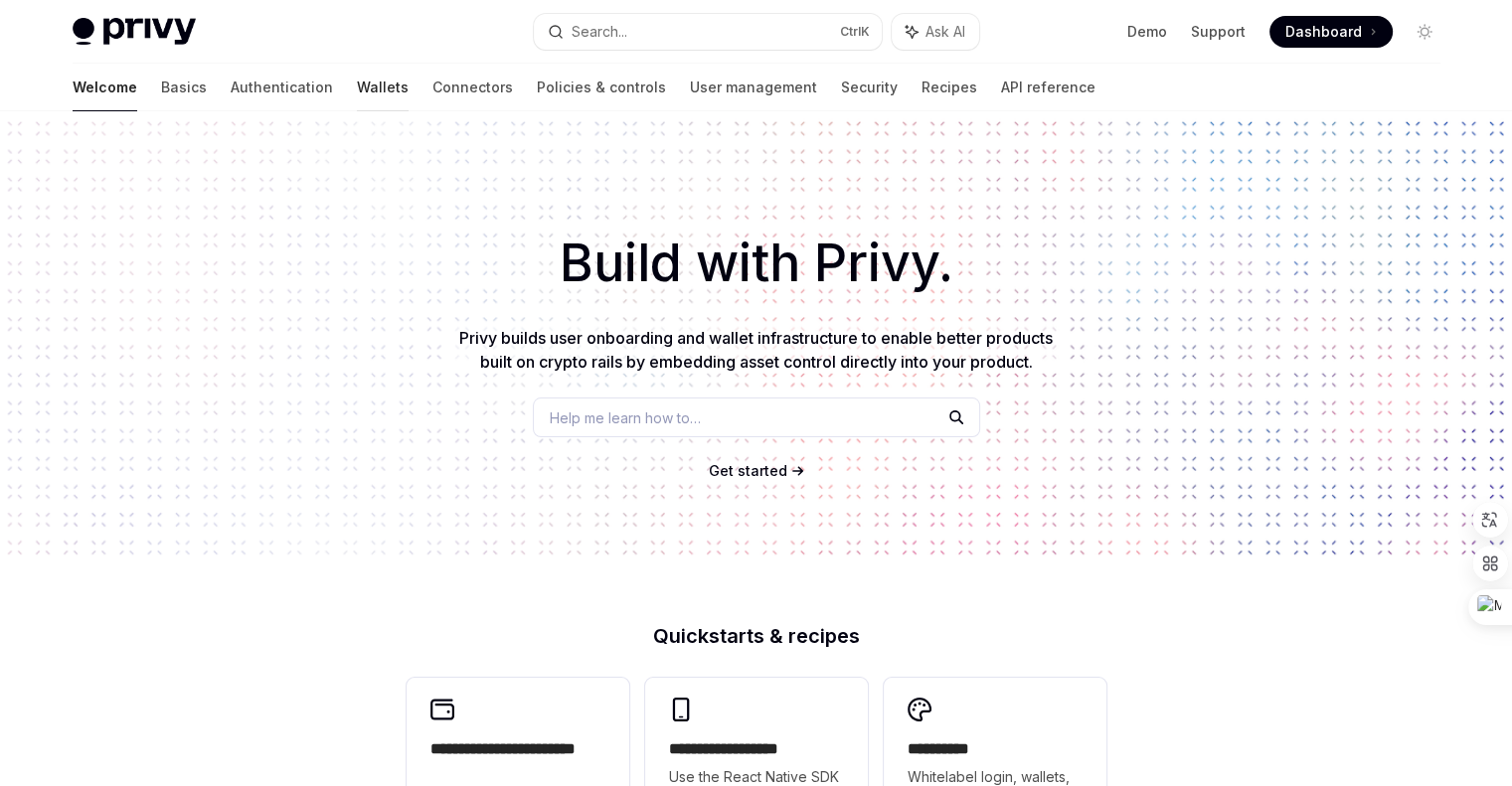 click on "Wallets" at bounding box center (383, 87) 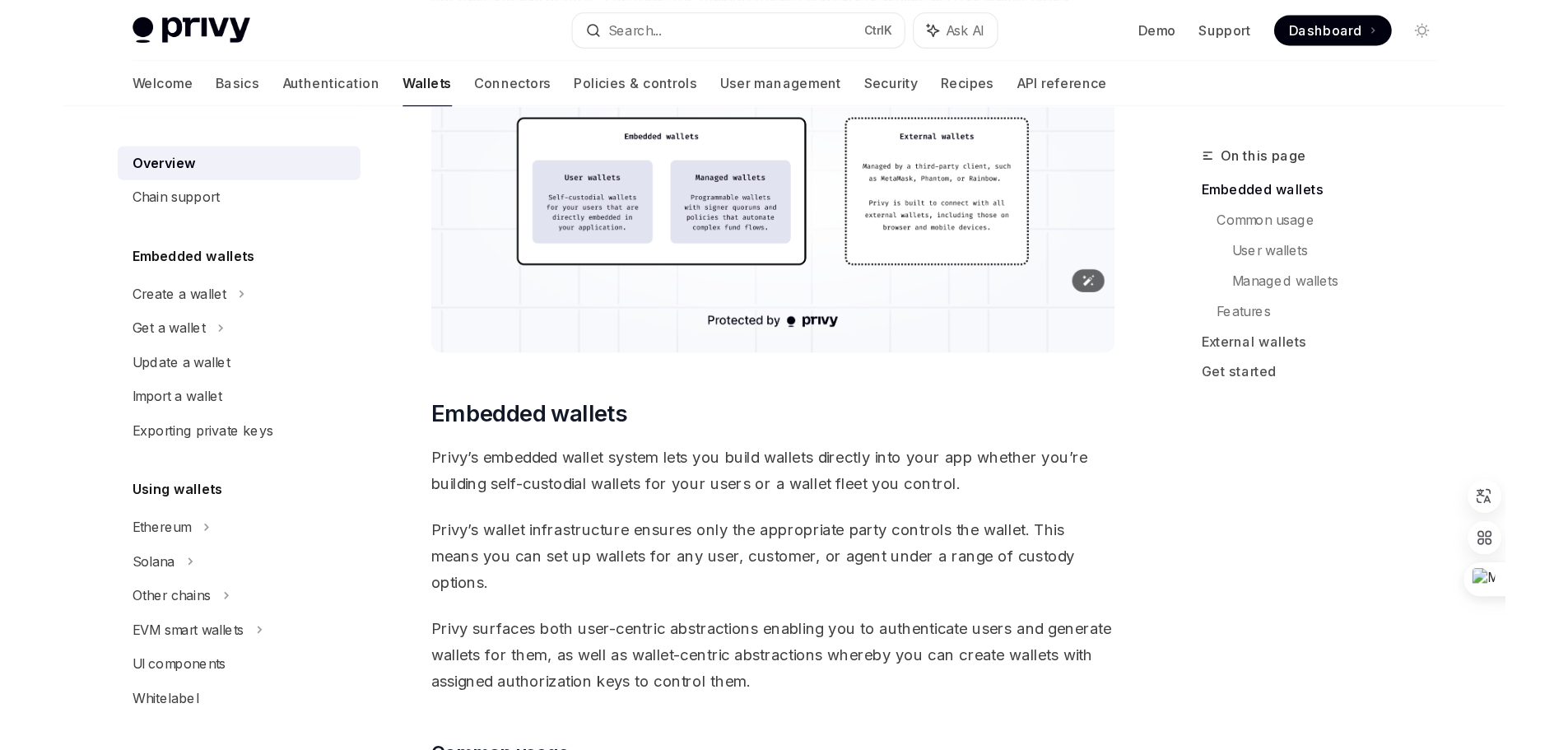 scroll, scrollTop: 576, scrollLeft: 0, axis: vertical 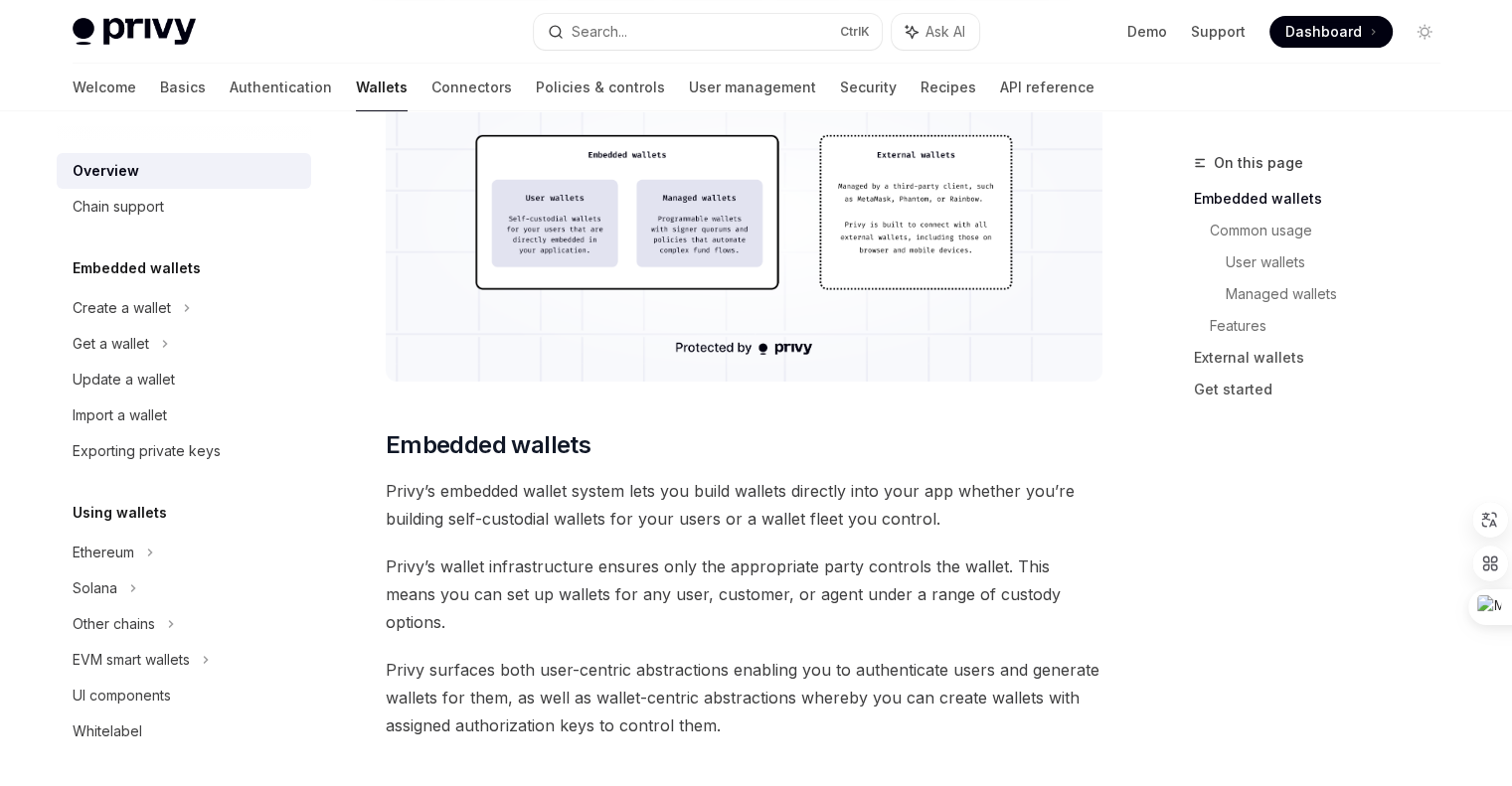 type on "*" 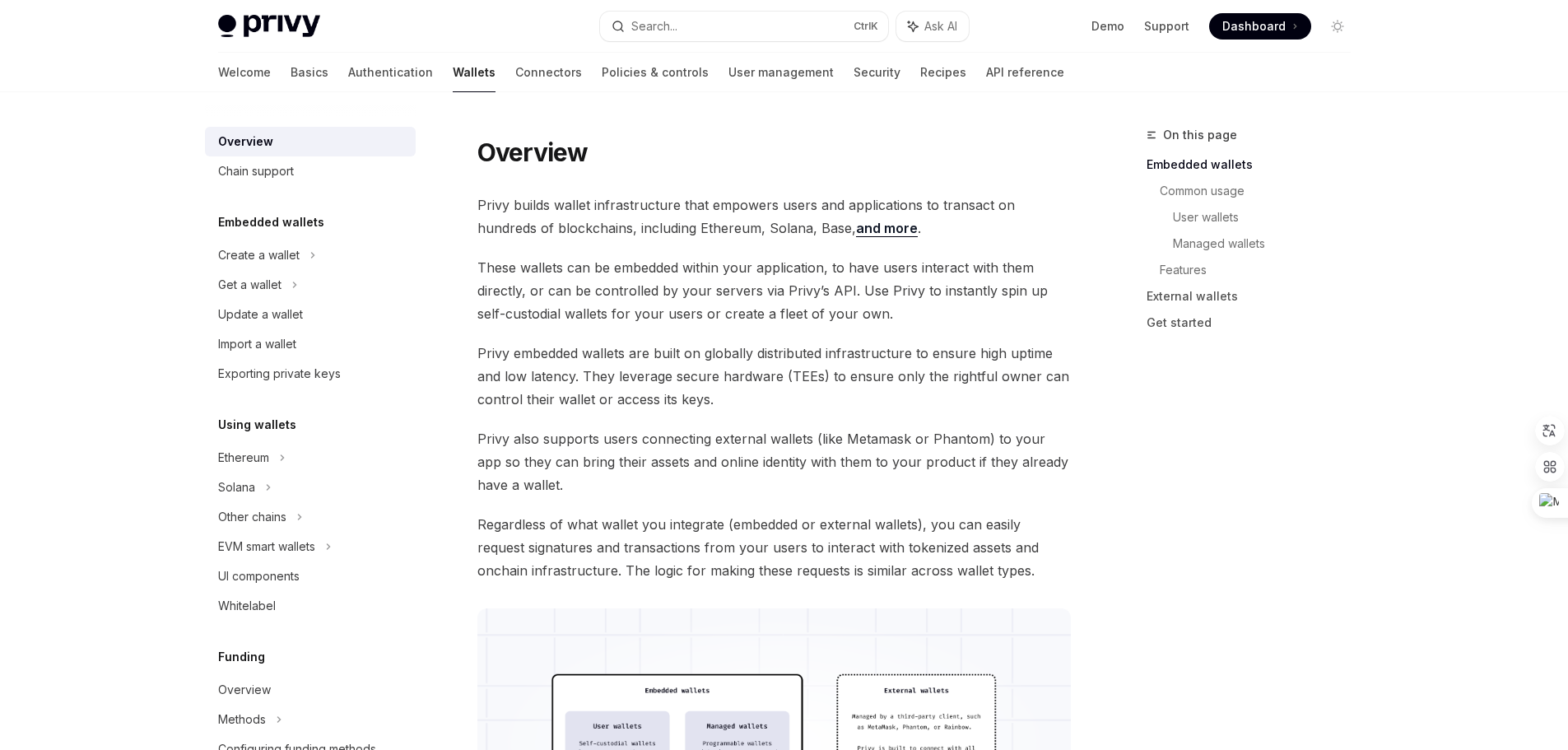 scroll, scrollTop: 0, scrollLeft: 0, axis: both 